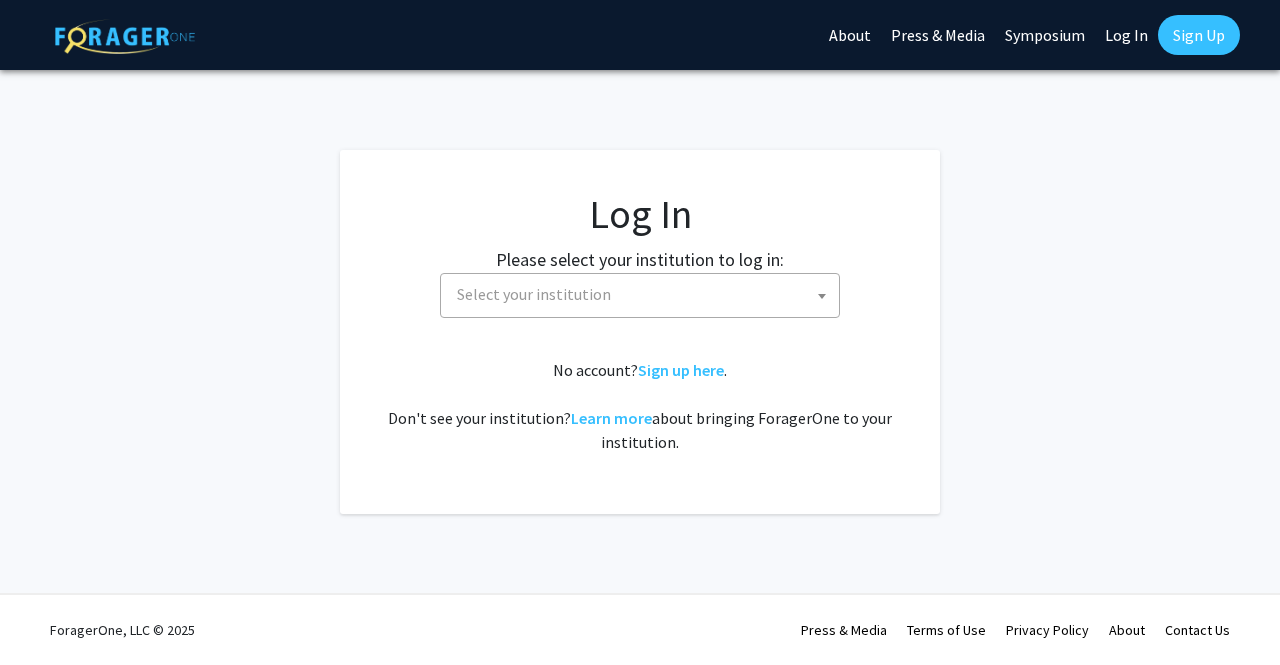 select 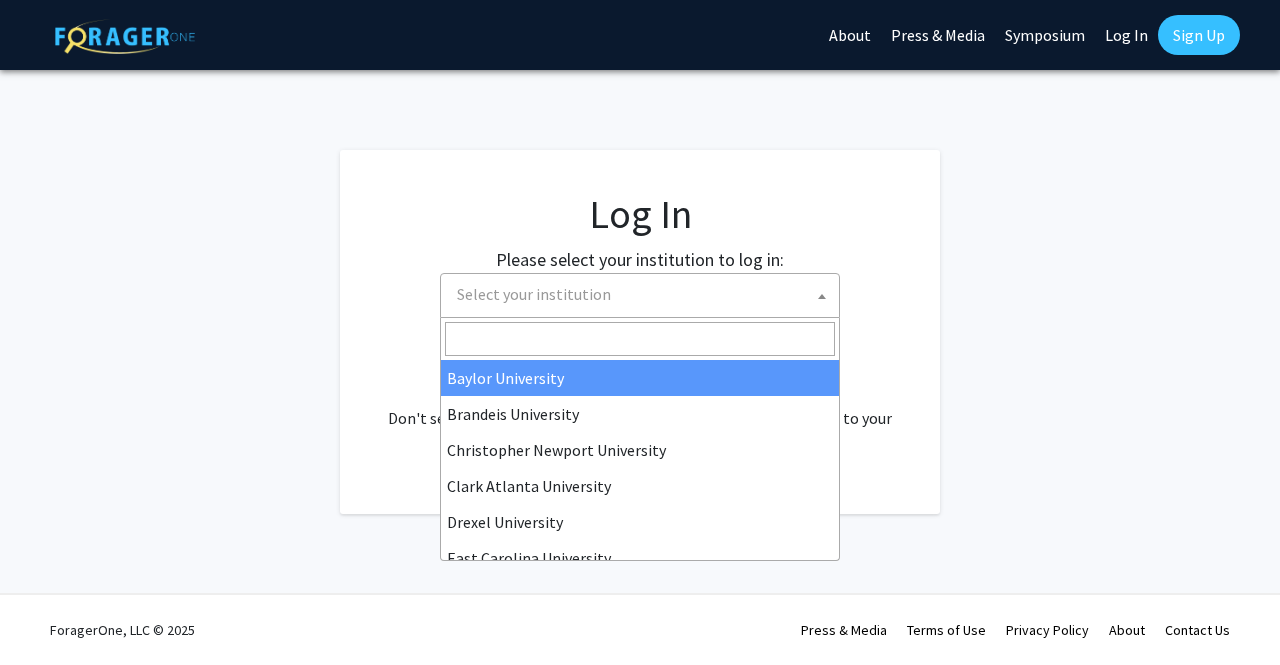 click on "Select your institution" at bounding box center [644, 294] 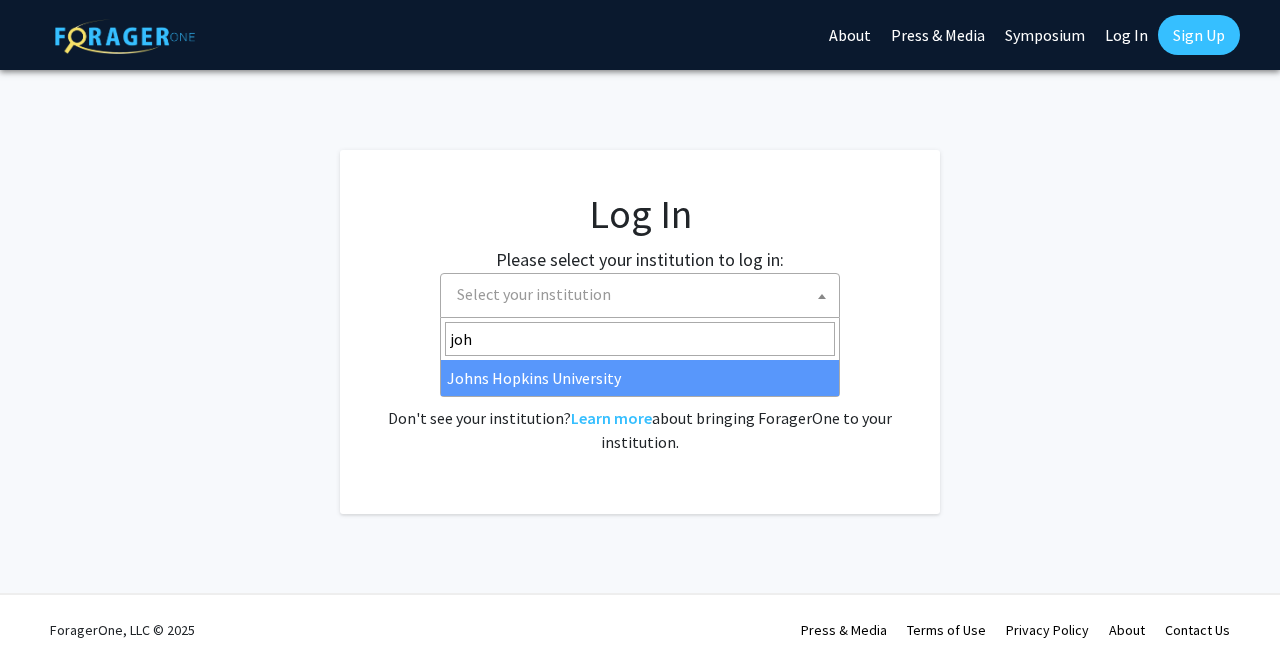 type on "joh" 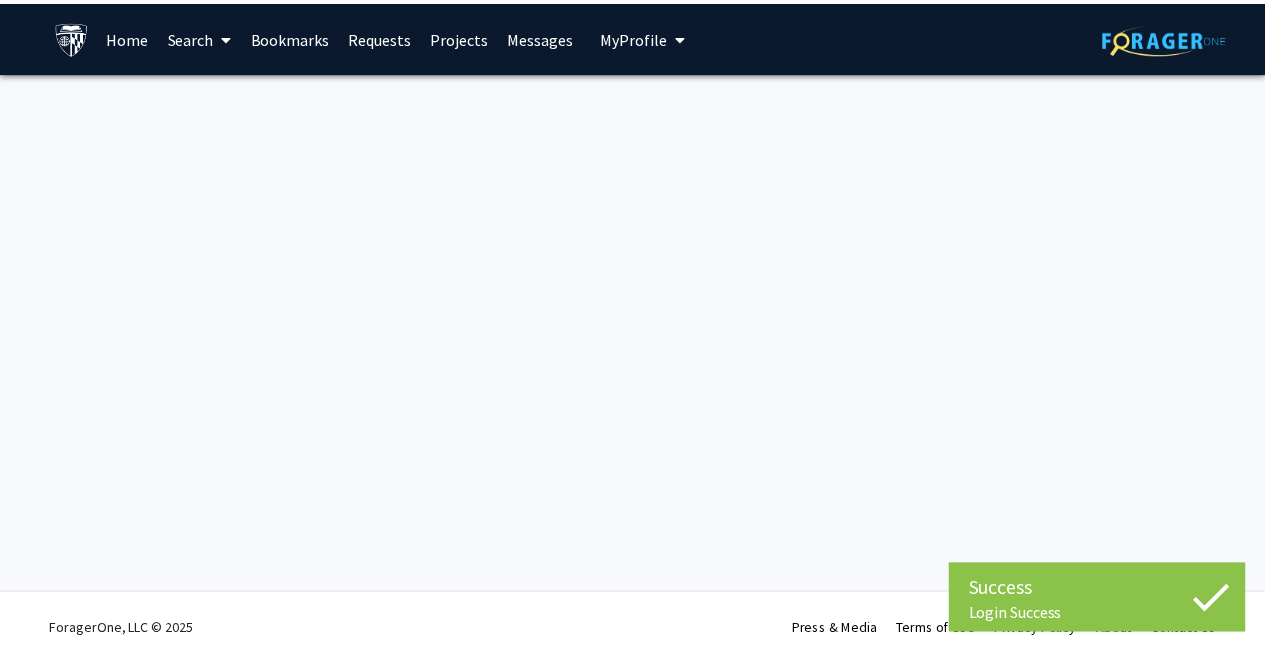scroll, scrollTop: 0, scrollLeft: 0, axis: both 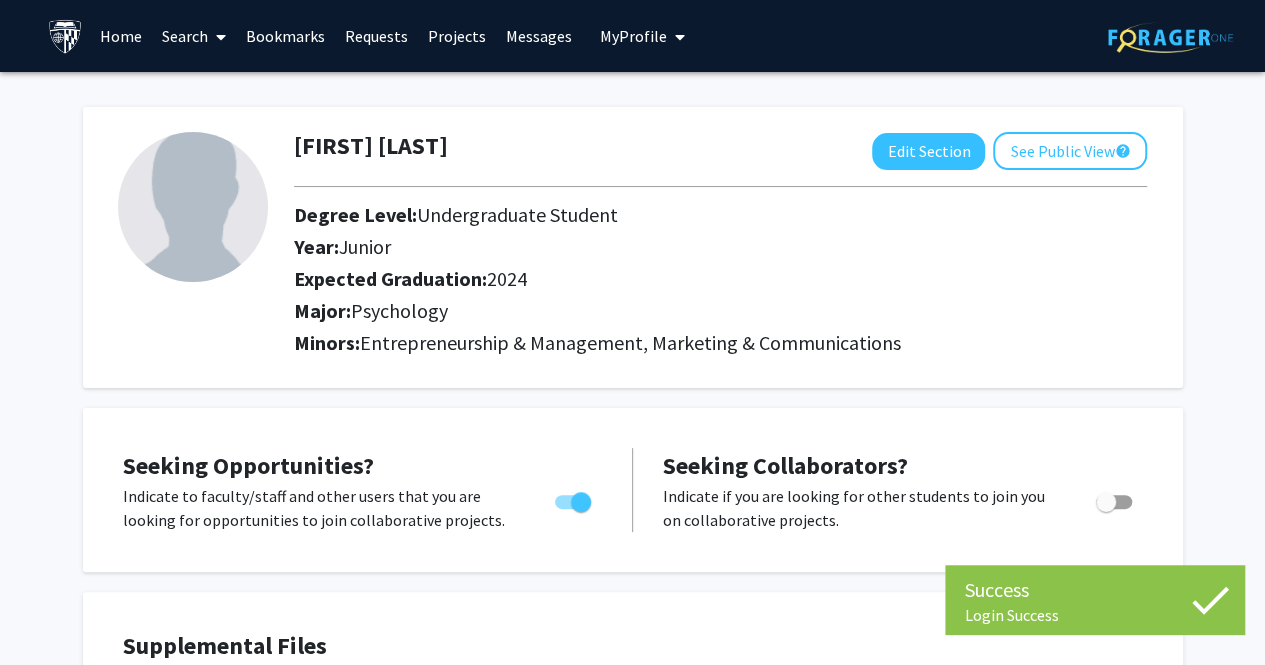 click on "Seeking Opportunities?  Indicate to faculty/staff and other users that you are looking for opportunities to join collaborative projects.    Seeking Collaborators?  Indicate if you are looking for other students to join you on collaborative projects." 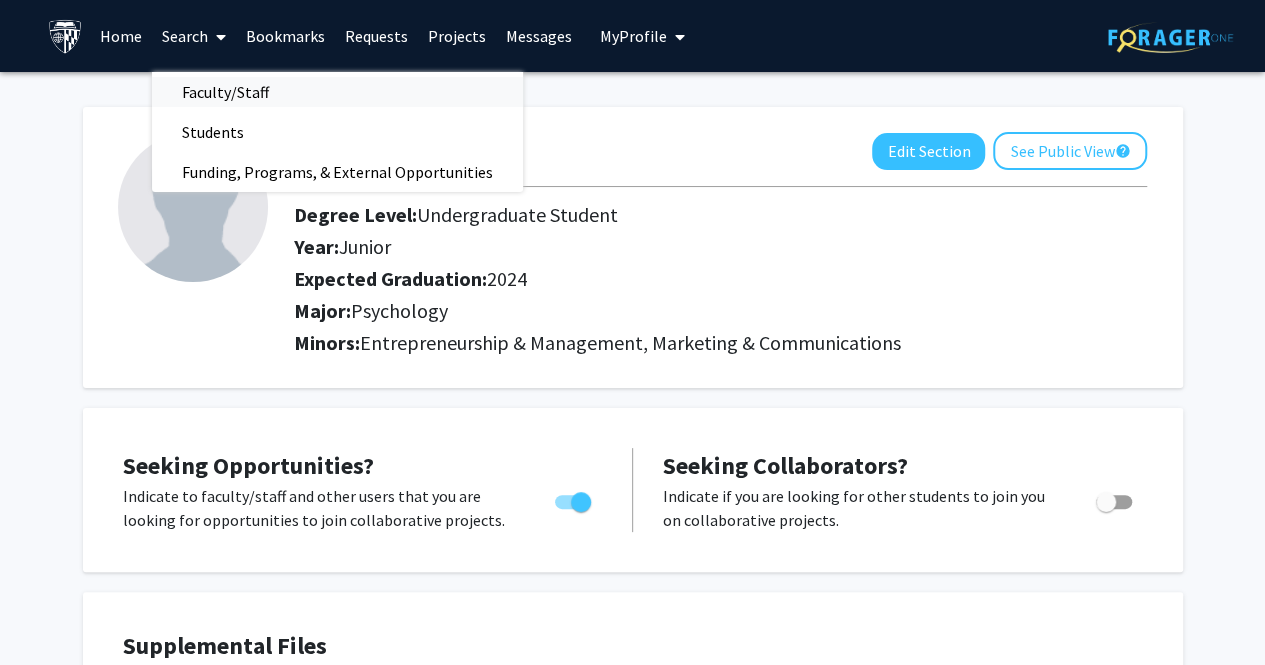 click on "Faculty/Staff" at bounding box center [225, 92] 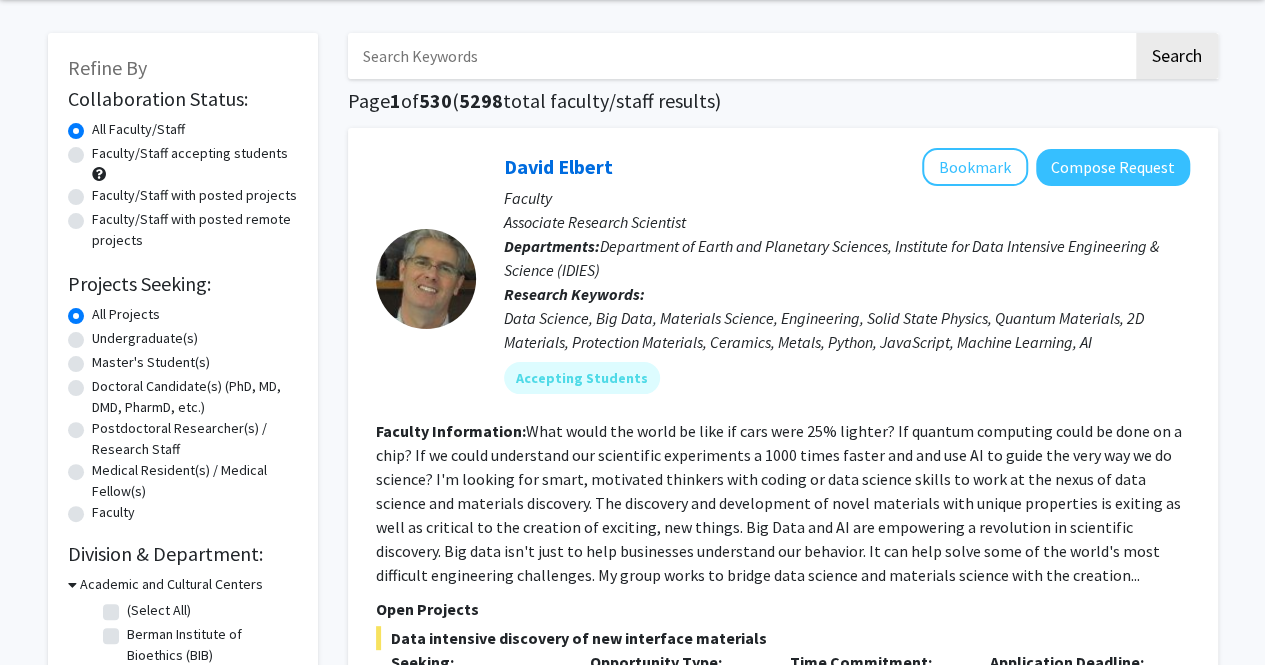 scroll, scrollTop: 0, scrollLeft: 0, axis: both 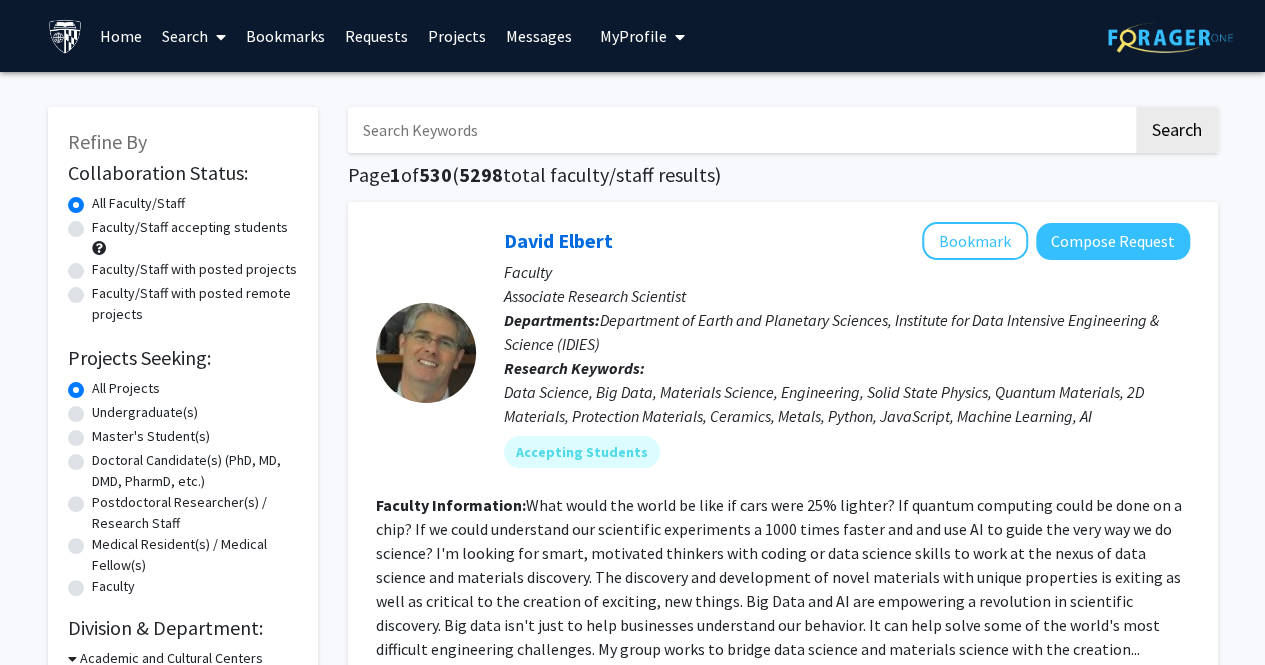 click at bounding box center [740, 130] 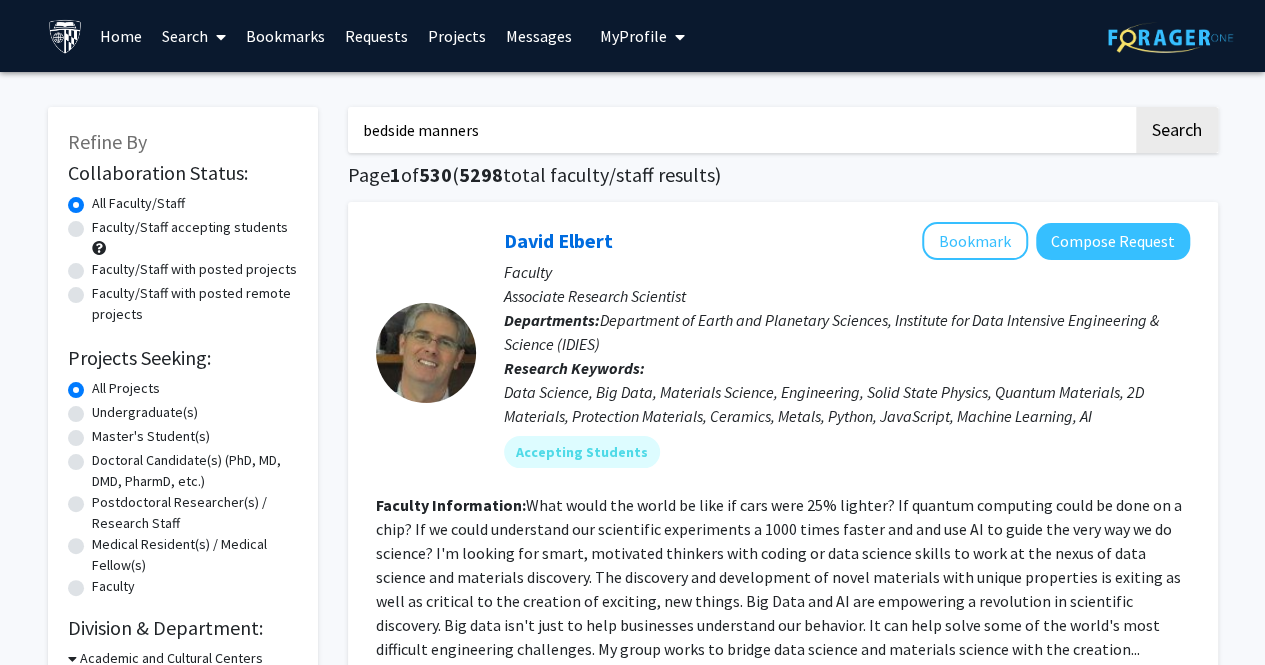 click on "Search" 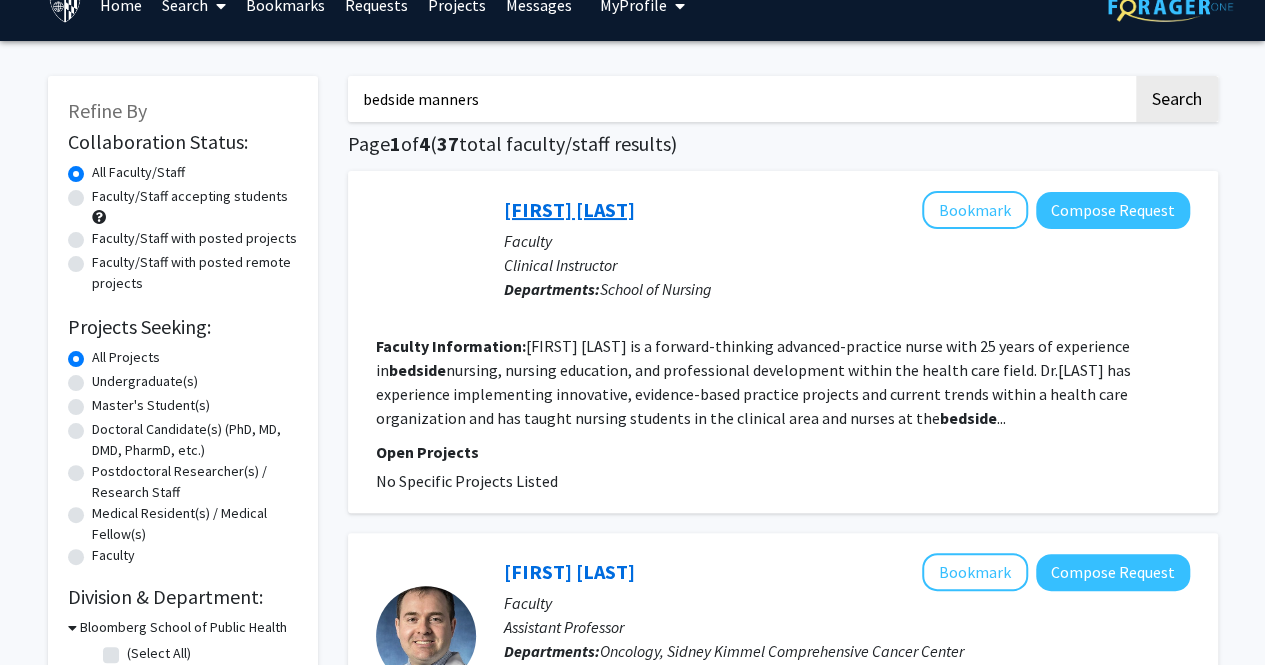 scroll, scrollTop: 0, scrollLeft: 0, axis: both 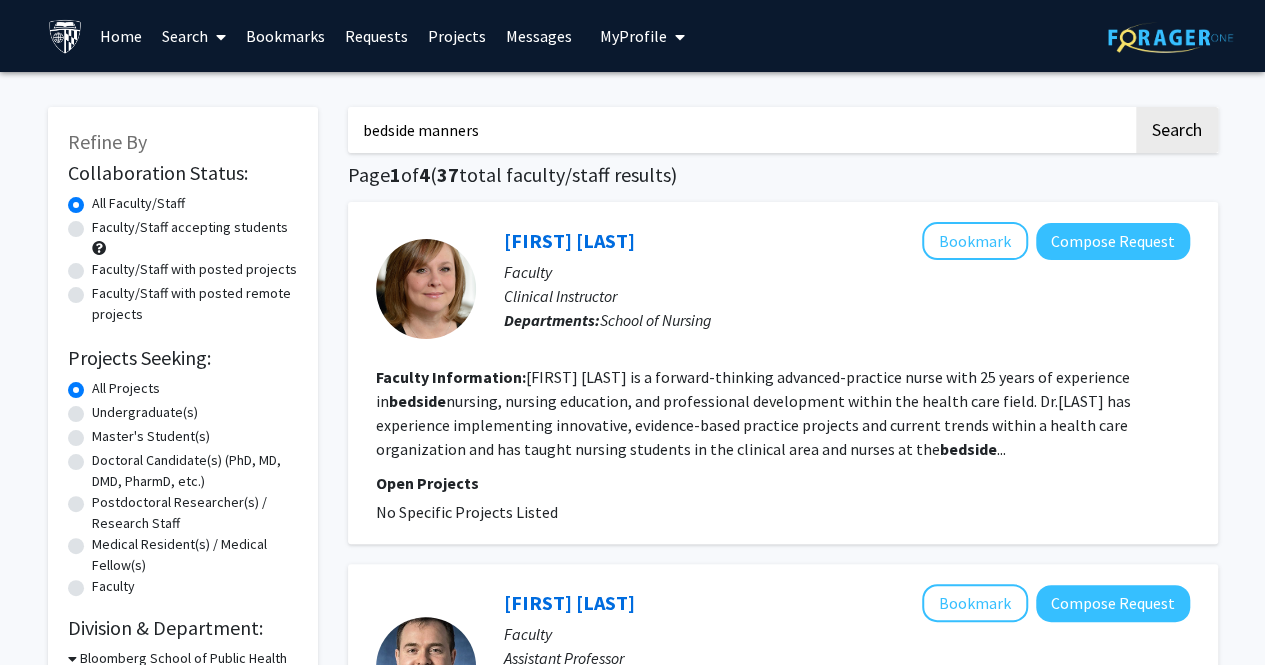 drag, startPoint x: 510, startPoint y: 128, endPoint x: 371, endPoint y: 138, distance: 139.35925 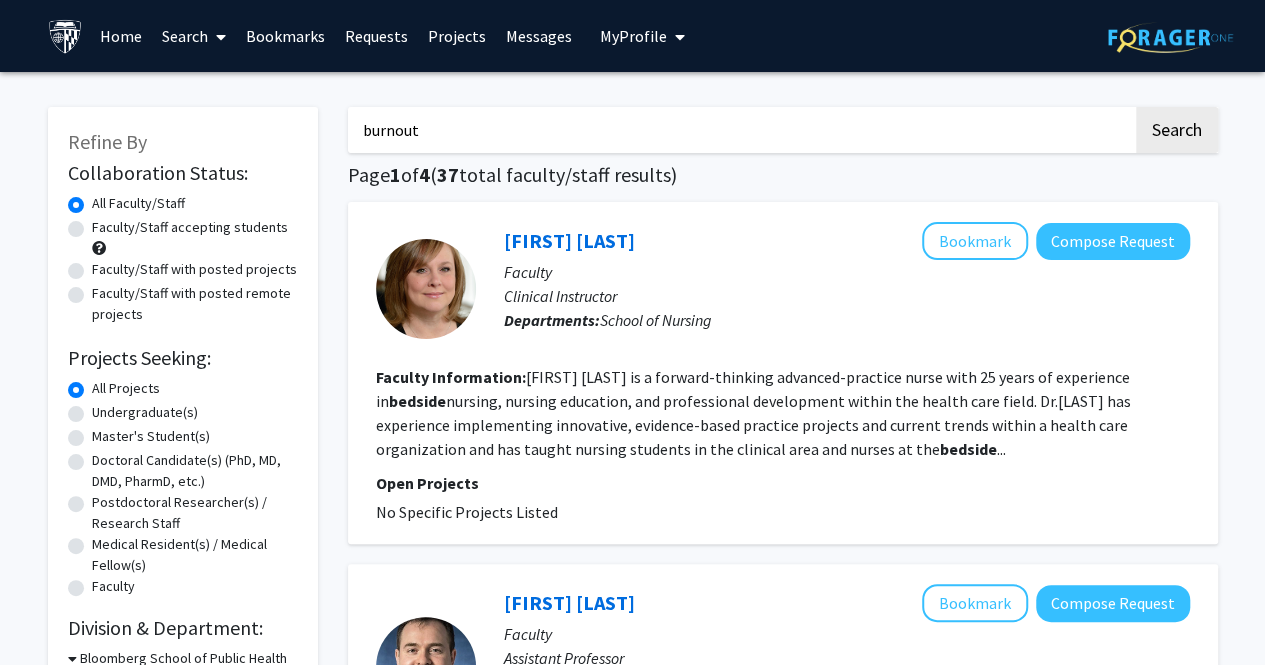 click on "Search" 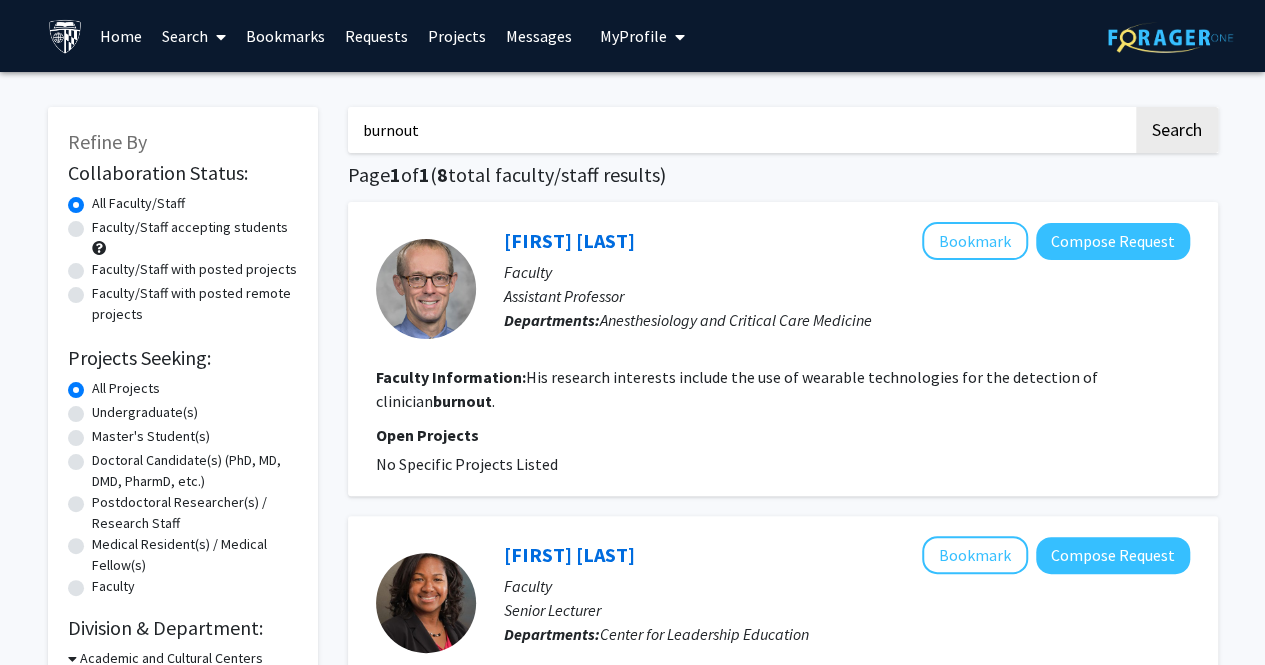 click on "Assistant Professor" 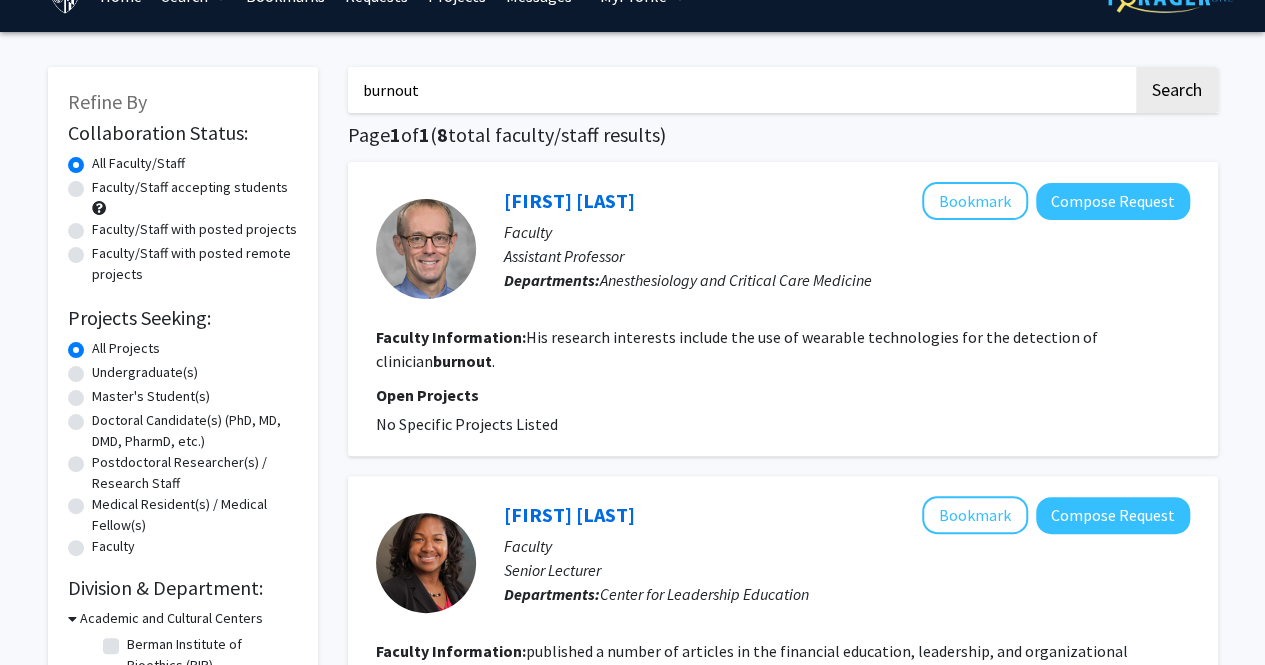scroll, scrollTop: 0, scrollLeft: 0, axis: both 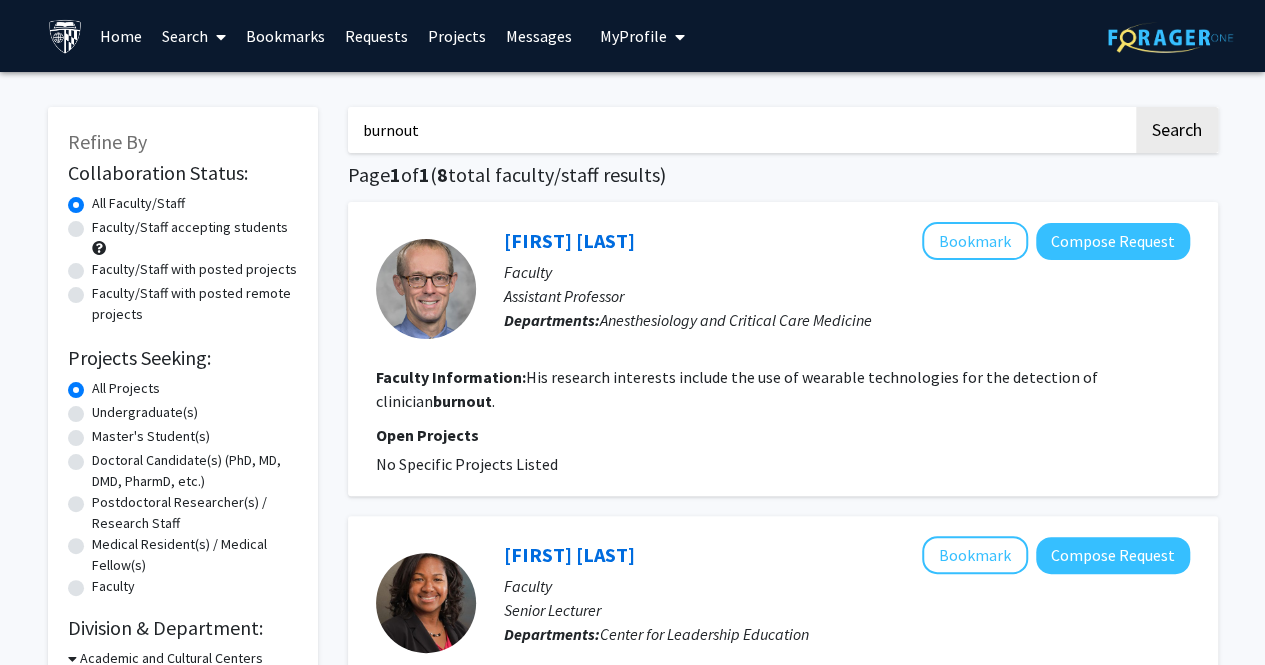 drag, startPoint x: 488, startPoint y: 135, endPoint x: 347, endPoint y: 137, distance: 141.01419 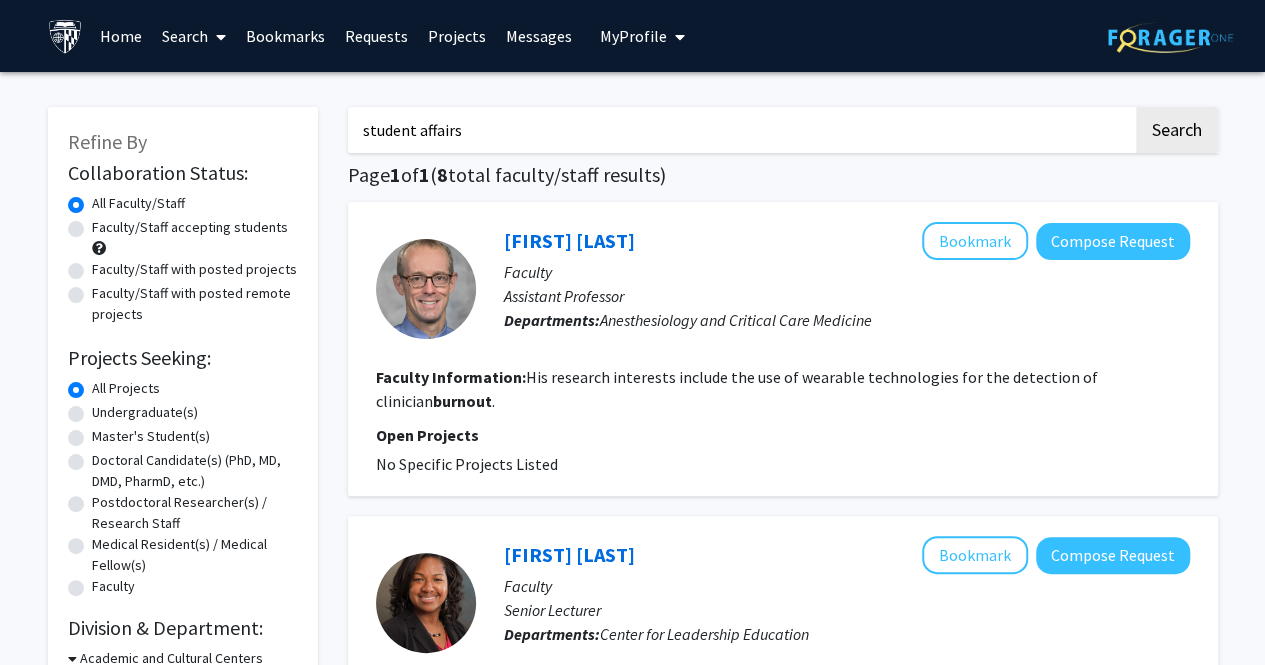type on "student affairs" 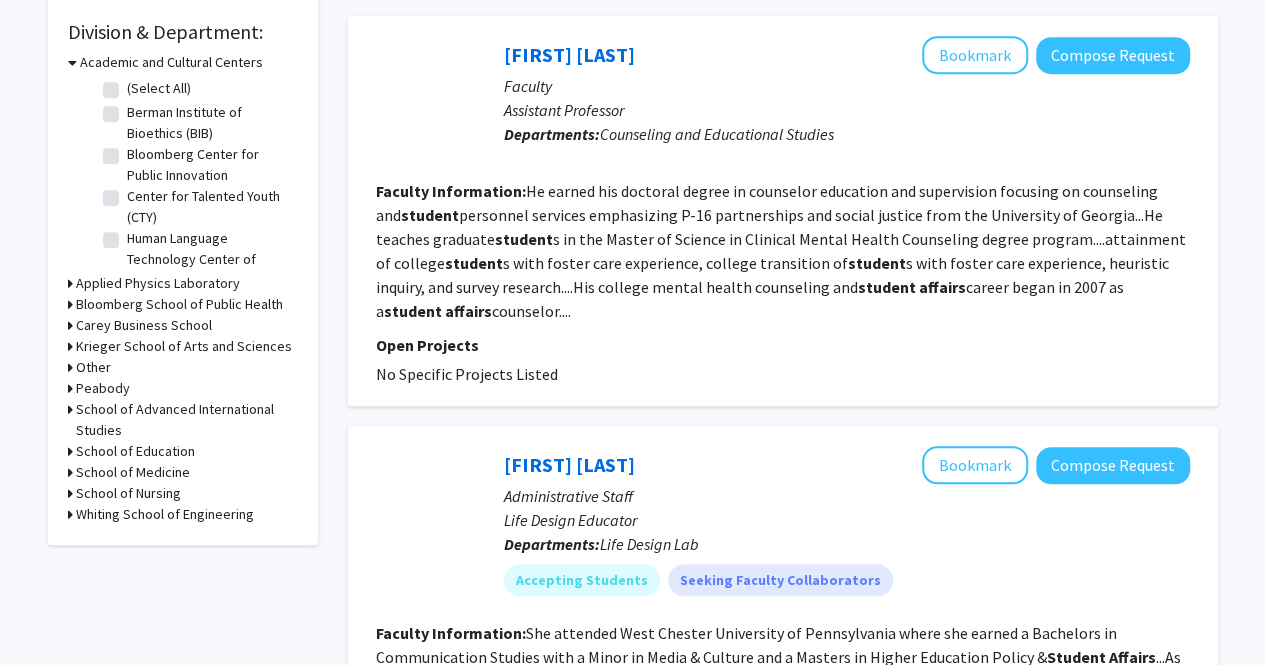 scroll, scrollTop: 0, scrollLeft: 0, axis: both 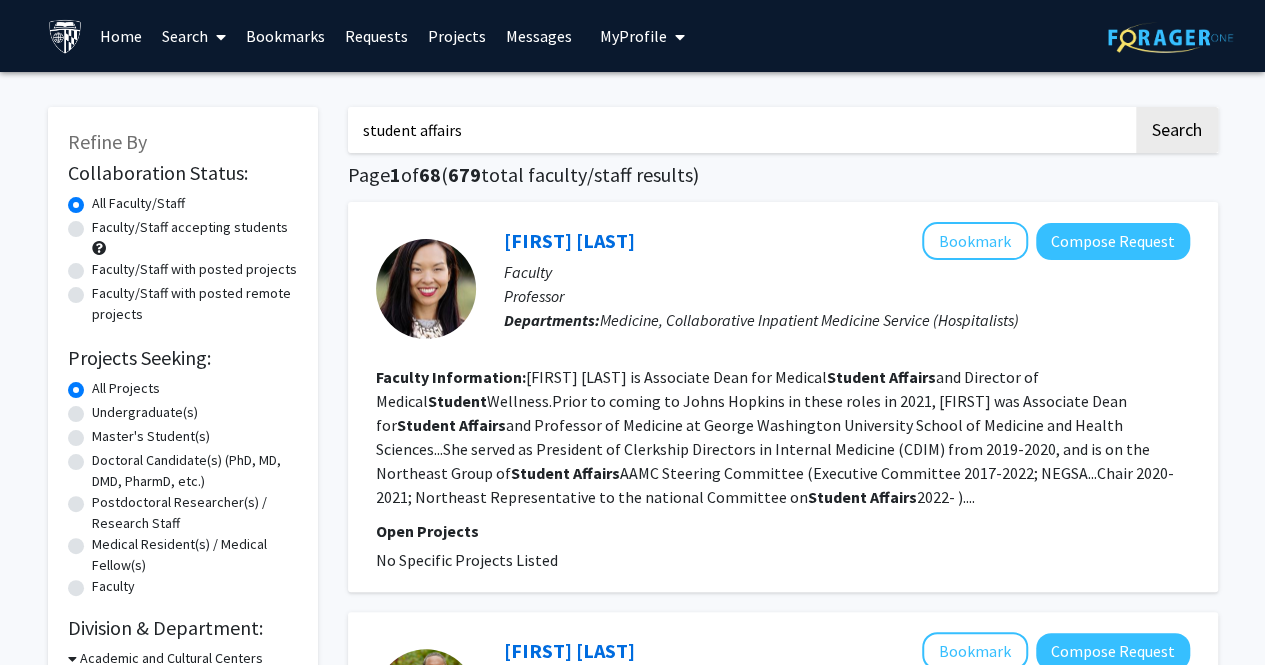 drag, startPoint x: 518, startPoint y: 147, endPoint x: 338, endPoint y: 135, distance: 180.39955 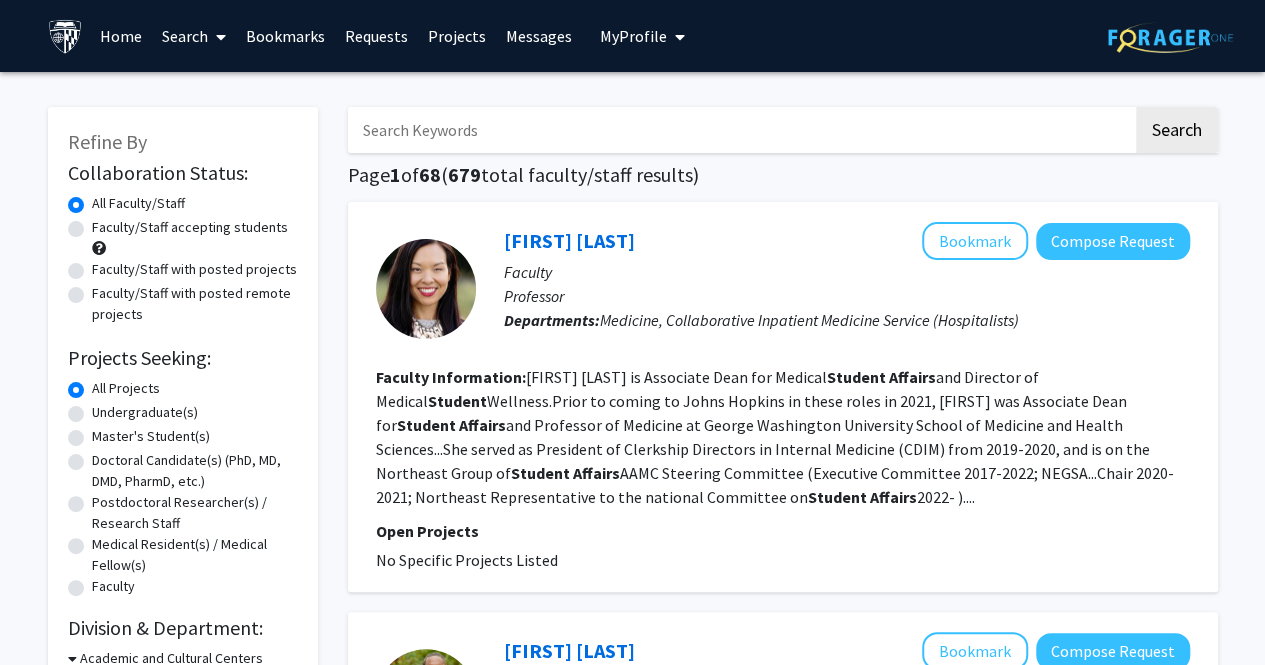 click on "Search" 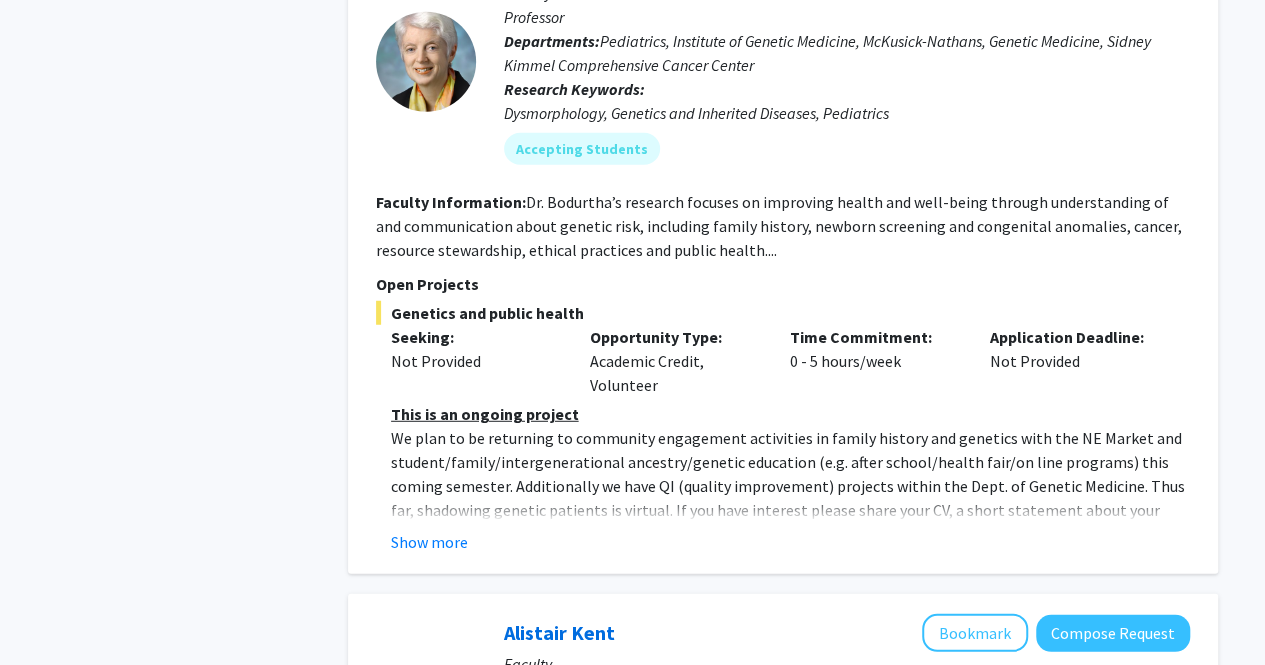 scroll, scrollTop: 2600, scrollLeft: 0, axis: vertical 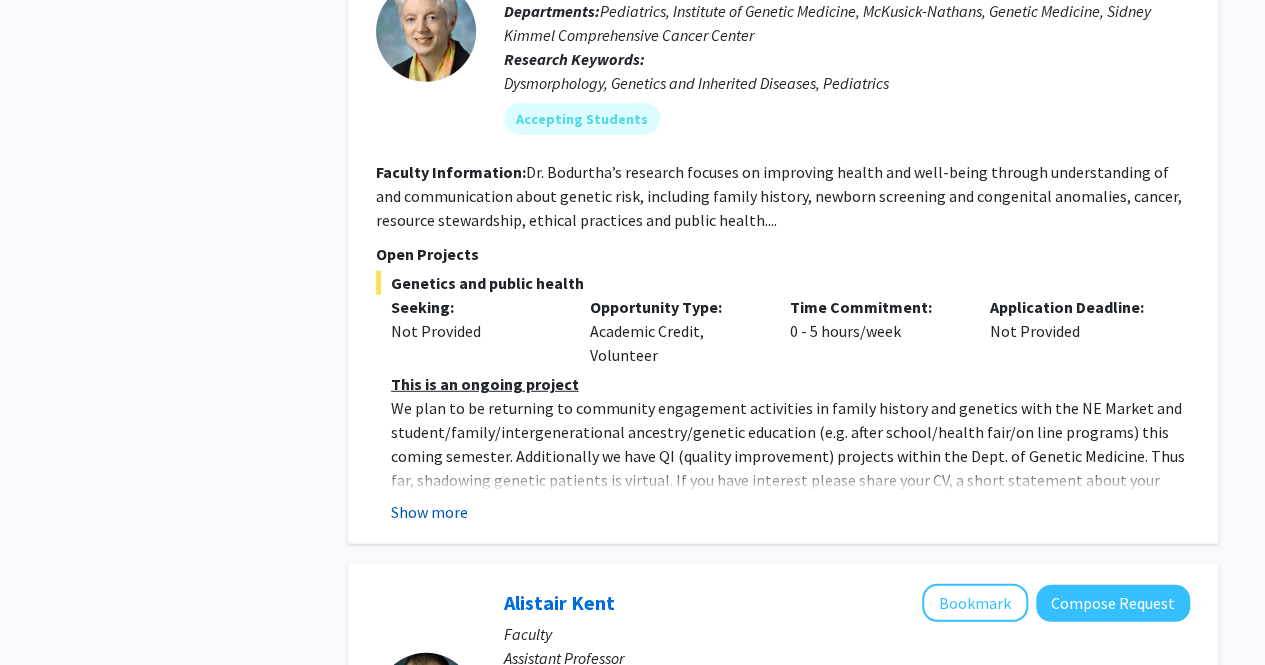 click on "Show more" 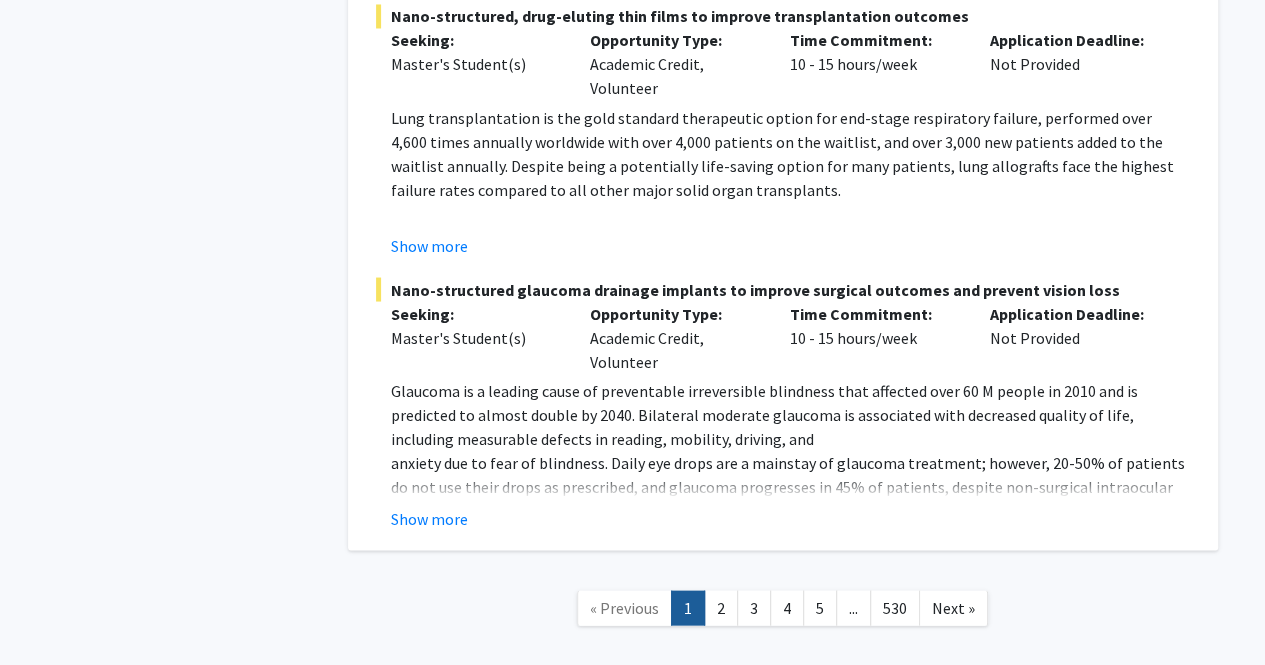 scroll, scrollTop: 9383, scrollLeft: 0, axis: vertical 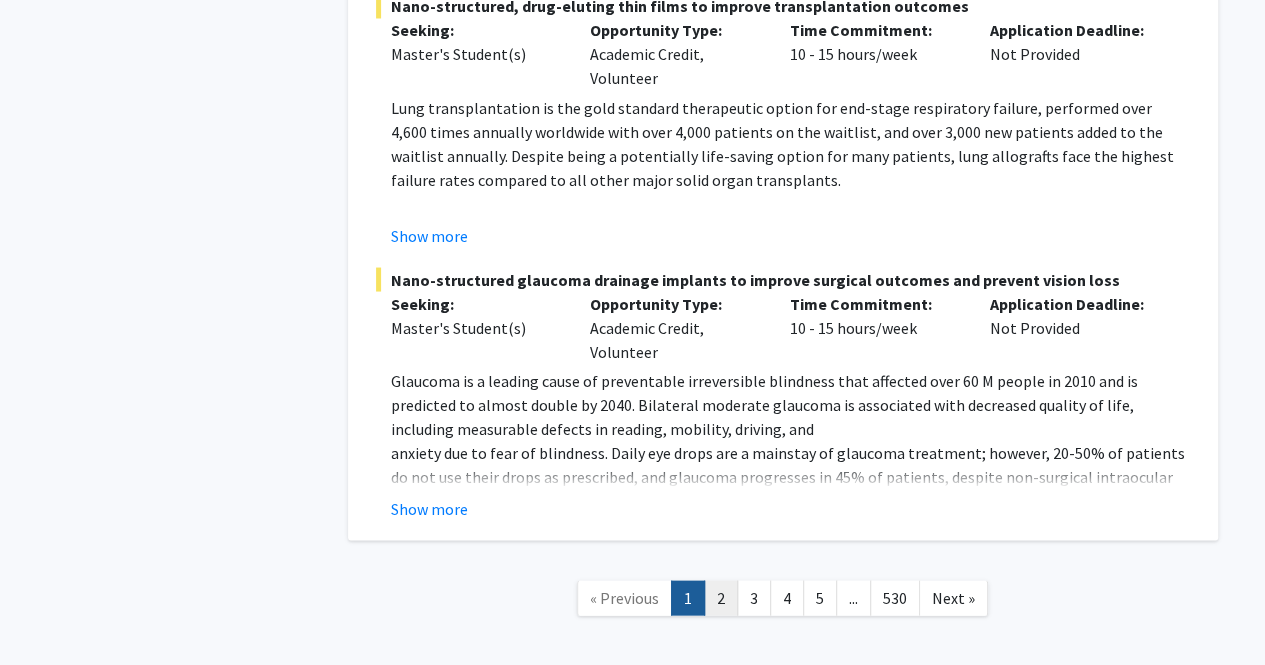 click on "2" 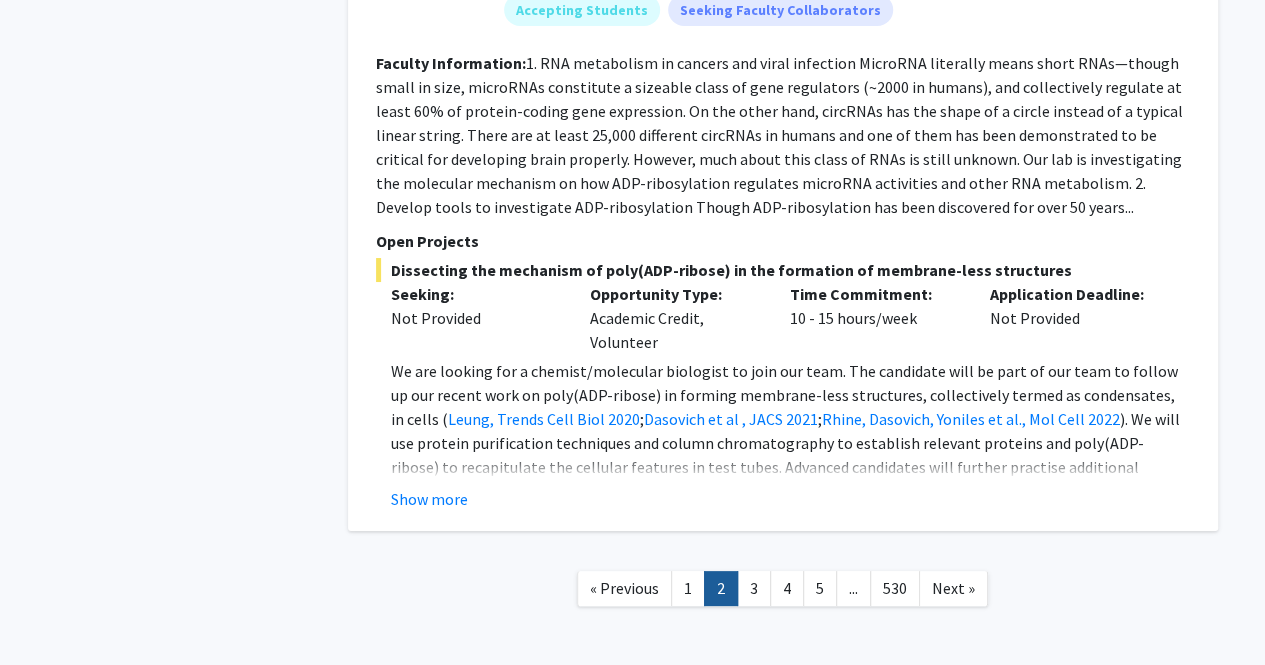scroll, scrollTop: 7513, scrollLeft: 0, axis: vertical 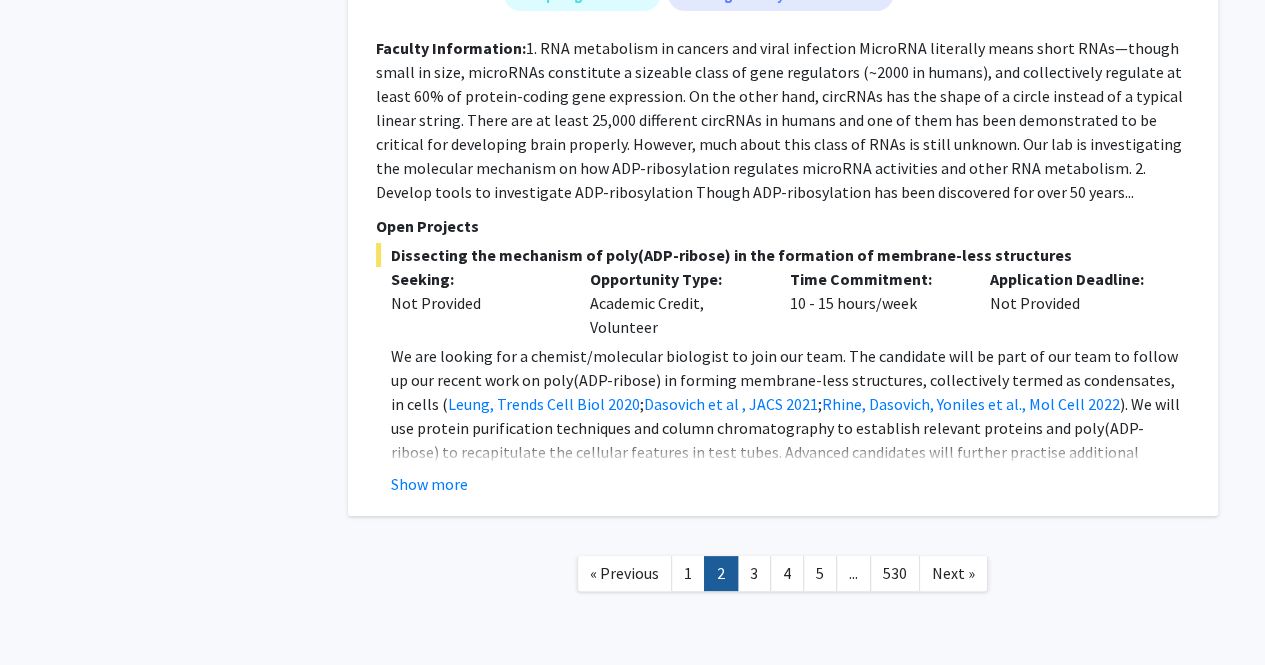 click on "3" 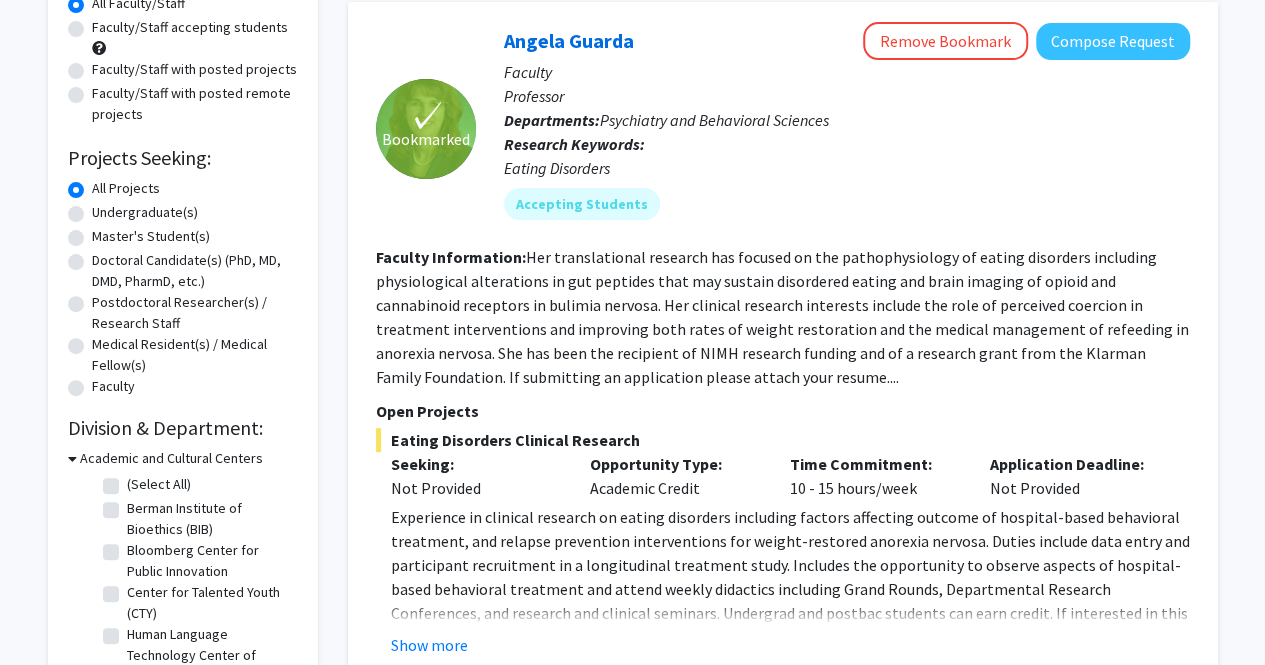 scroll, scrollTop: 300, scrollLeft: 0, axis: vertical 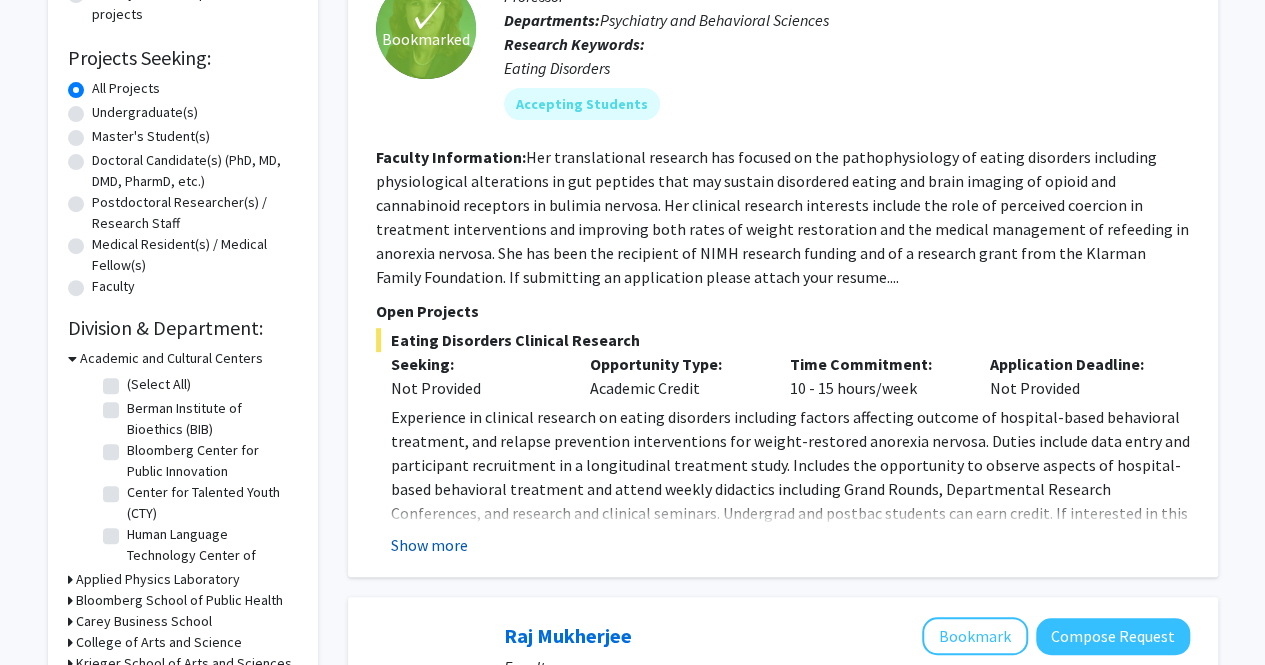 click on "Show more" 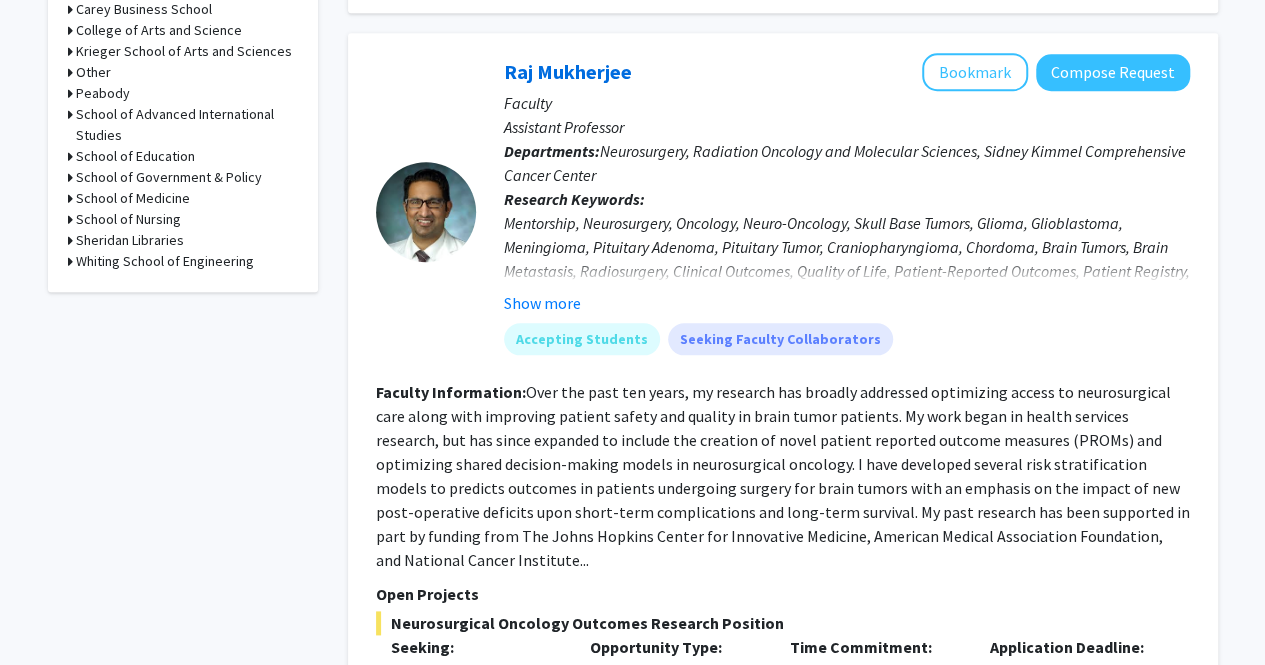 scroll, scrollTop: 900, scrollLeft: 0, axis: vertical 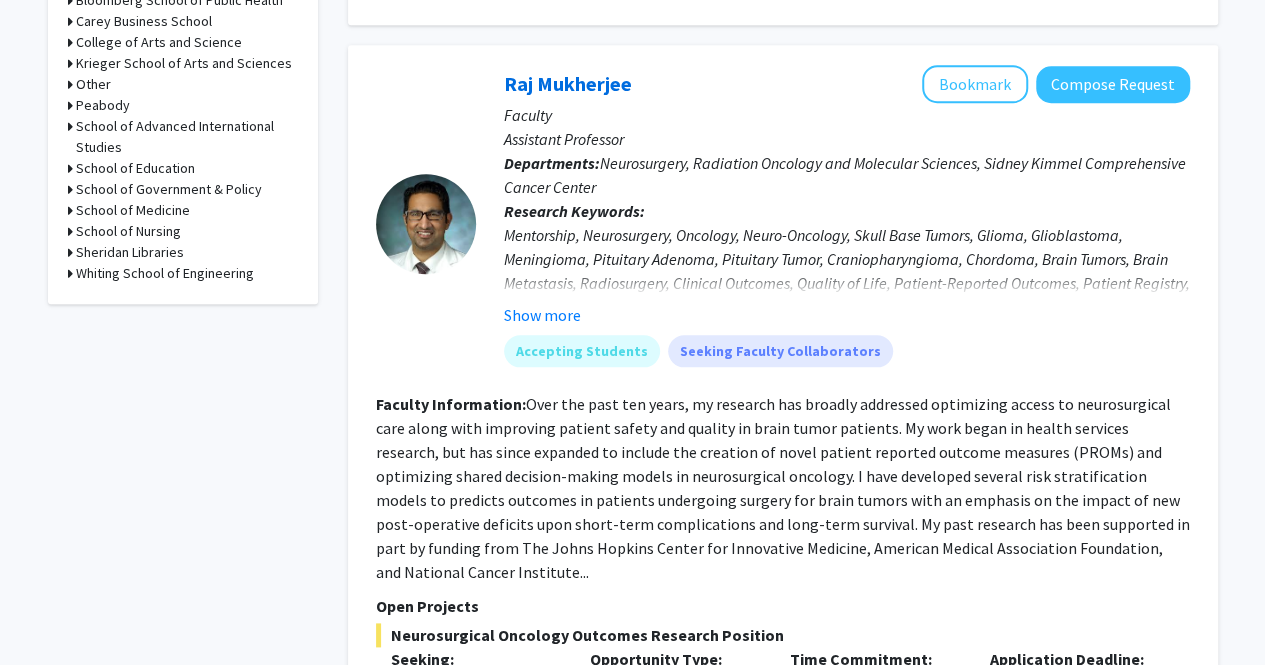 click on "Over the past ten years, my research has broadly addressed optimizing access to neurosurgical care along with improving patient safety and quality in brain tumor patients. My work began in health services research, but has since expanded to include the creation of novel patient reported outcome measures (PROMs) and optimizing shared decision-making models in neurosurgical oncology.  I have developed several risk stratification models to predicts outcomes in patients undergoing surgery for brain tumors with an emphasis on the impact of new post-operative deficits upon short-term complications and long-term survival. My past research has been supported in part by funding from The Johns Hopkins Center for Innovative Medicine, American Medical Association Foundation, and National Cancer Institute..." 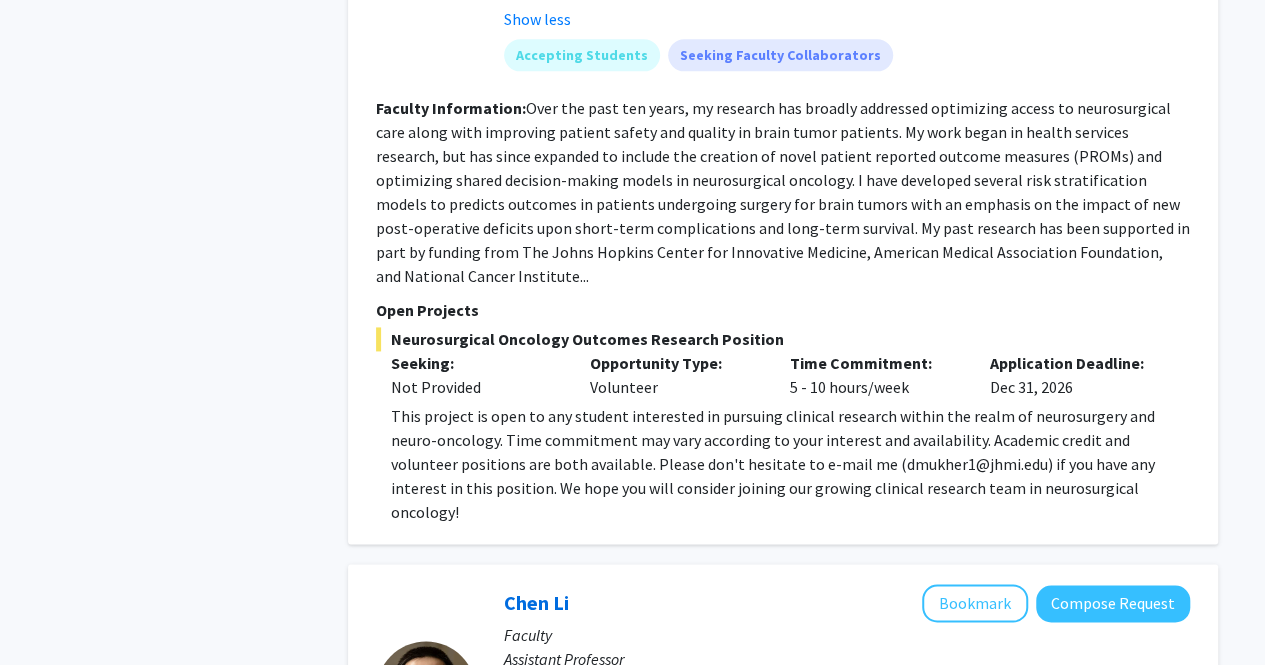 scroll, scrollTop: 1300, scrollLeft: 0, axis: vertical 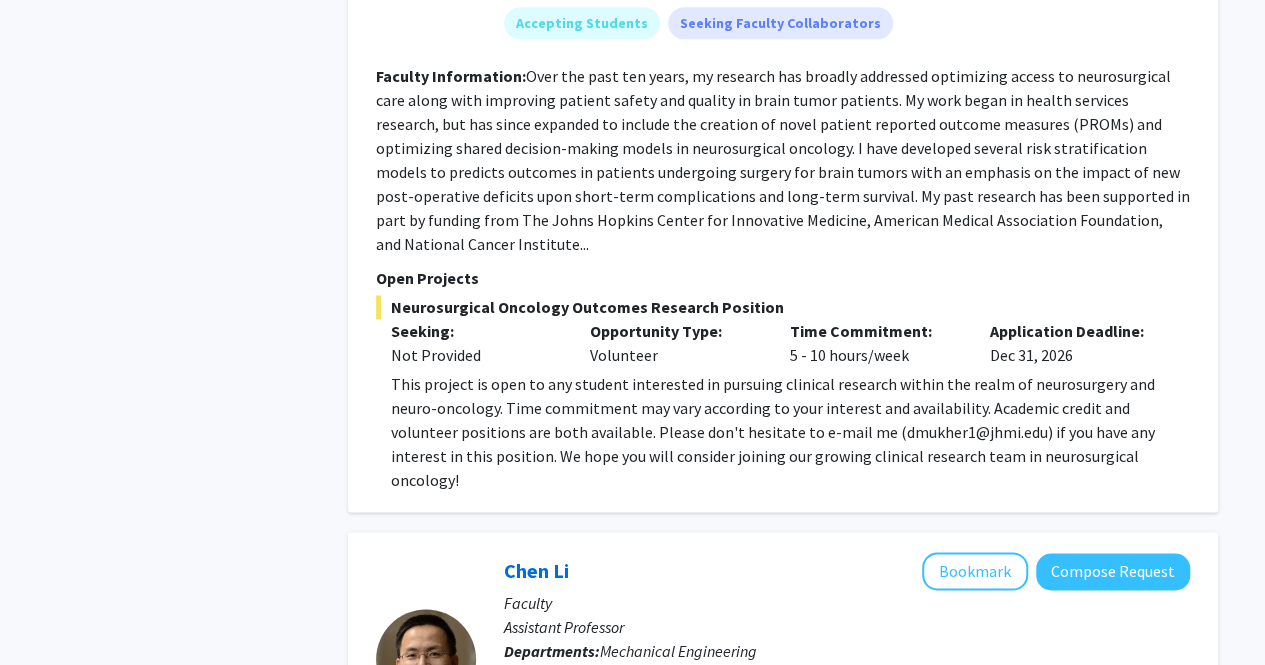 click on "This project is open to any student interested in pursuing clinical research within the realm of neurosurgery and neuro-oncology. Time commitment may vary according to your interest and availability.  Academic credit and volunteer positions are both available. Please don't hesitate to e-mail me (dmukher1@jhmi.edu) if you have any interest in this position. We hope you will consider joining our growing clinical research team in neurosurgical oncology!" 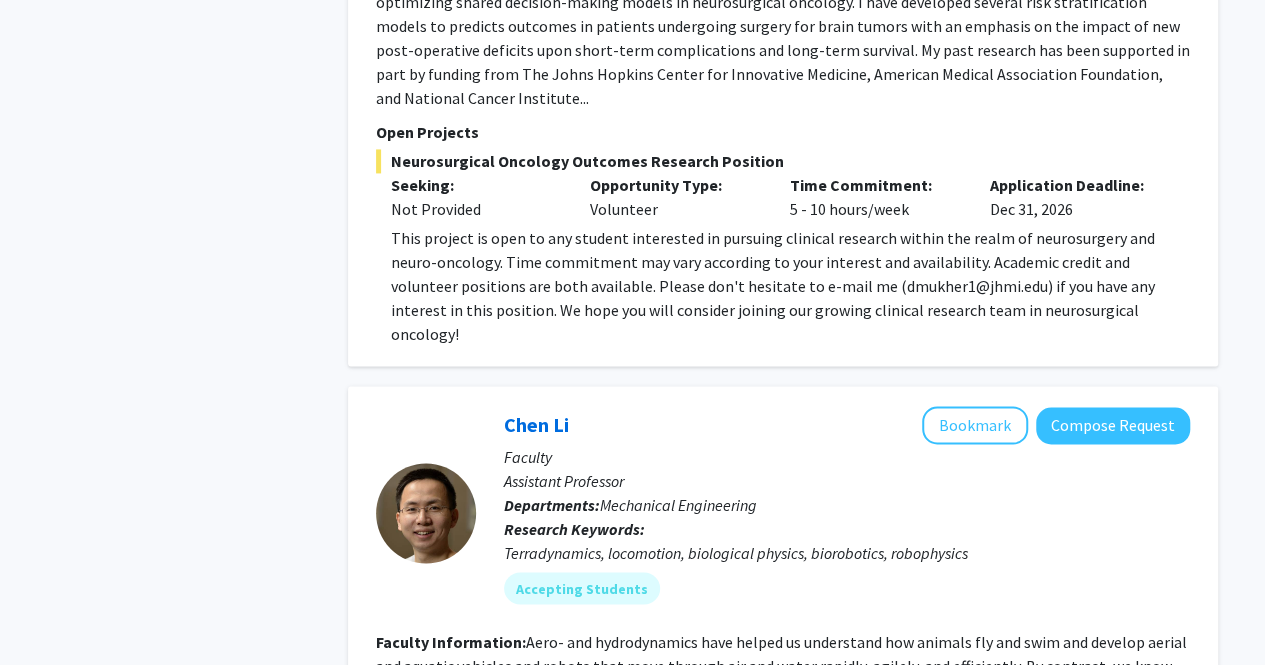 scroll, scrollTop: 1400, scrollLeft: 0, axis: vertical 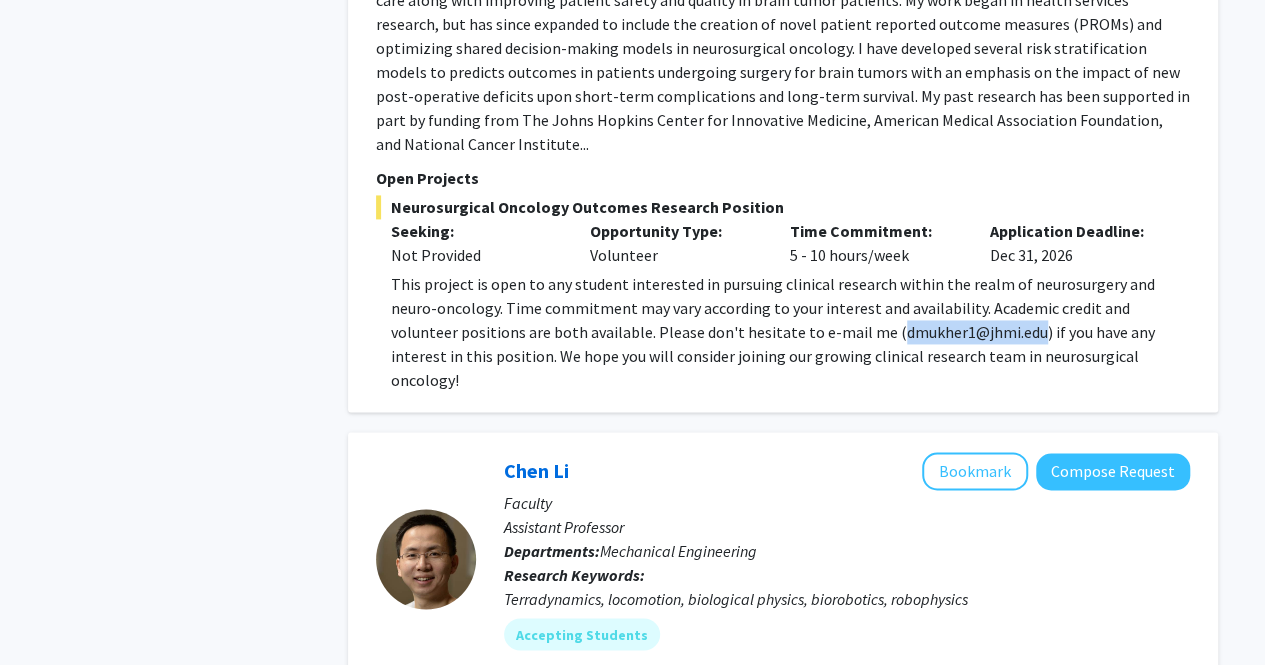 drag, startPoint x: 815, startPoint y: 309, endPoint x: 954, endPoint y: 312, distance: 139.03236 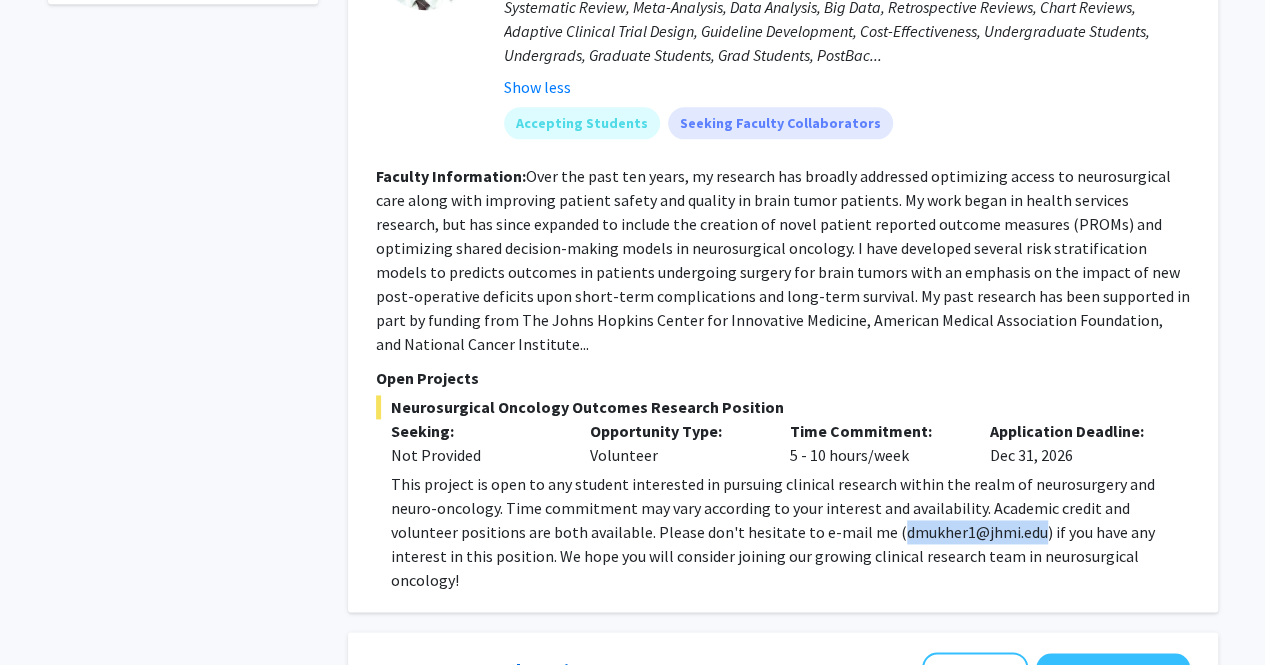 scroll, scrollTop: 1000, scrollLeft: 0, axis: vertical 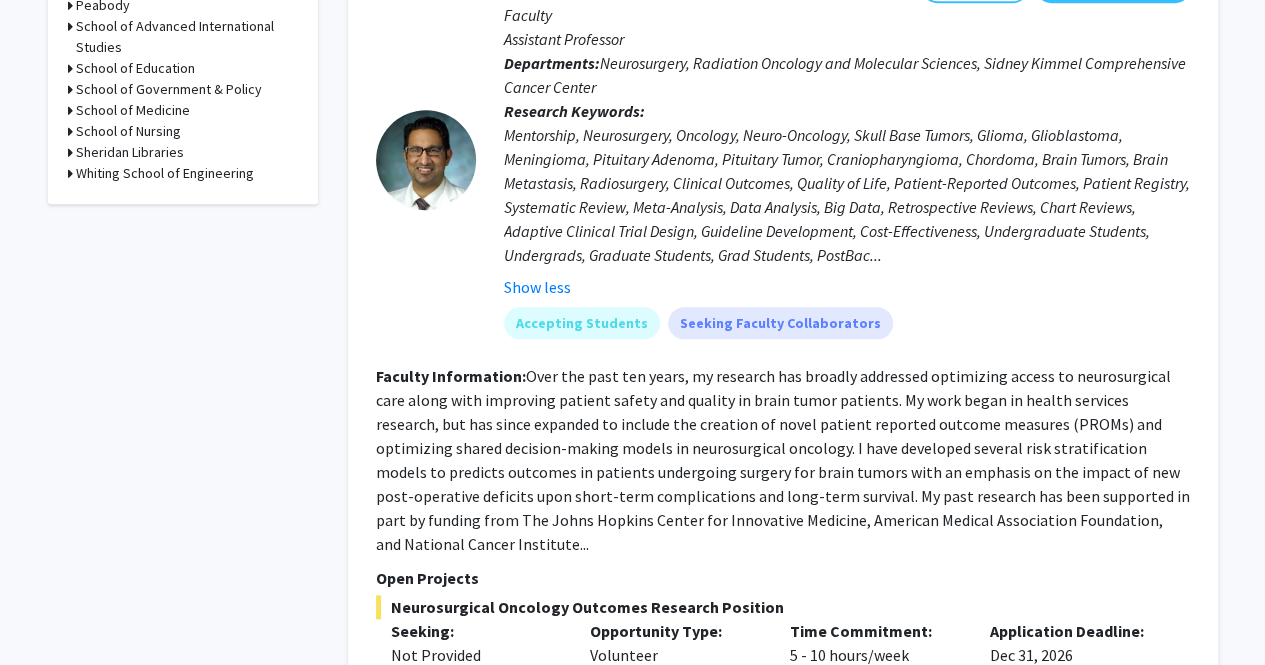 click on "Over the past ten years, my research has broadly addressed optimizing access to neurosurgical care along with improving patient safety and quality in brain tumor patients. My work began in health services research, but has since expanded to include the creation of novel patient reported outcome measures (PROMs) and optimizing shared decision-making models in neurosurgical oncology.  I have developed several risk stratification models to predicts outcomes in patients undergoing surgery for brain tumors with an emphasis on the impact of new post-operative deficits upon short-term complications and long-term survival. My past research has been supported in part by funding from The Johns Hopkins Center for Innovative Medicine, American Medical Association Foundation, and National Cancer Institute..." 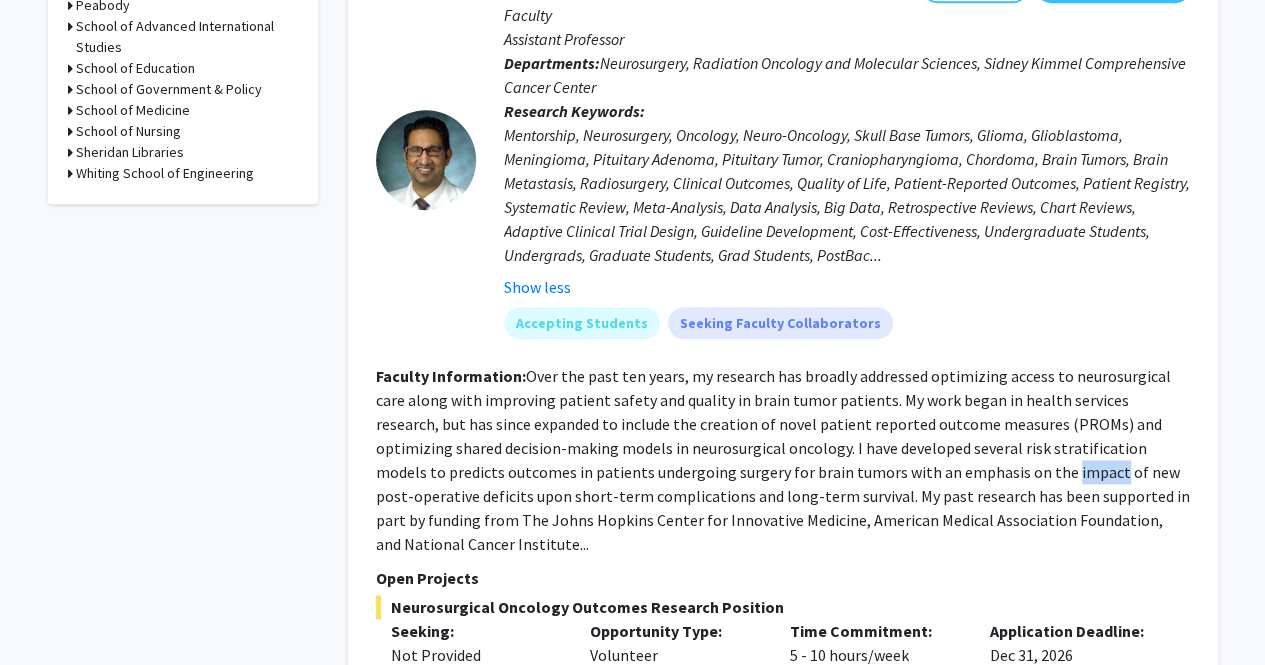 click on "Over the past ten years, my research has broadly addressed optimizing access to neurosurgical care along with improving patient safety and quality in brain tumor patients. My work began in health services research, but has since expanded to include the creation of novel patient reported outcome measures (PROMs) and optimizing shared decision-making models in neurosurgical oncology.  I have developed several risk stratification models to predicts outcomes in patients undergoing surgery for brain tumors with an emphasis on the impact of new post-operative deficits upon short-term complications and long-term survival. My past research has been supported in part by funding from The Johns Hopkins Center for Innovative Medicine, American Medical Association Foundation, and National Cancer Institute..." 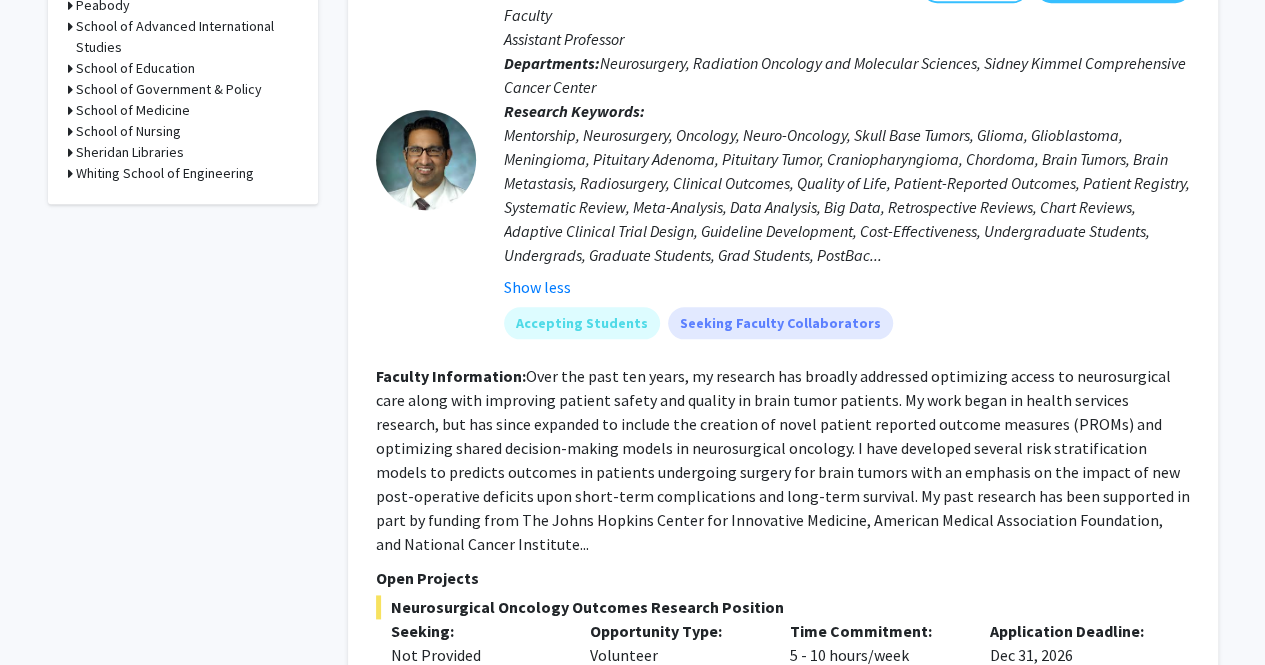 click on "Over the past ten years, my research has broadly addressed optimizing access to neurosurgical care along with improving patient safety and quality in brain tumor patients. My work began in health services research, but has since expanded to include the creation of novel patient reported outcome measures (PROMs) and optimizing shared decision-making models in neurosurgical oncology.  I have developed several risk stratification models to predicts outcomes in patients undergoing surgery for brain tumors with an emphasis on the impact of new post-operative deficits upon short-term complications and long-term survival. My past research has been supported in part by funding from The Johns Hopkins Center for Innovative Medicine, American Medical Association Foundation, and National Cancer Institute..." 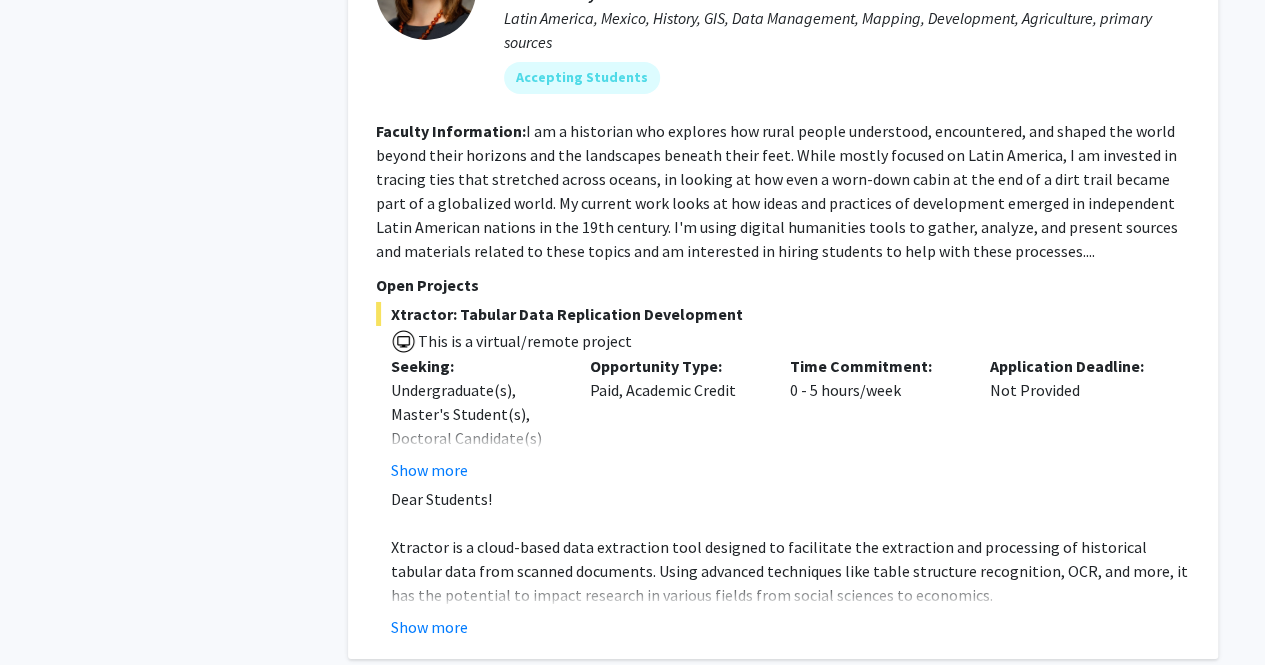 scroll, scrollTop: 7200, scrollLeft: 0, axis: vertical 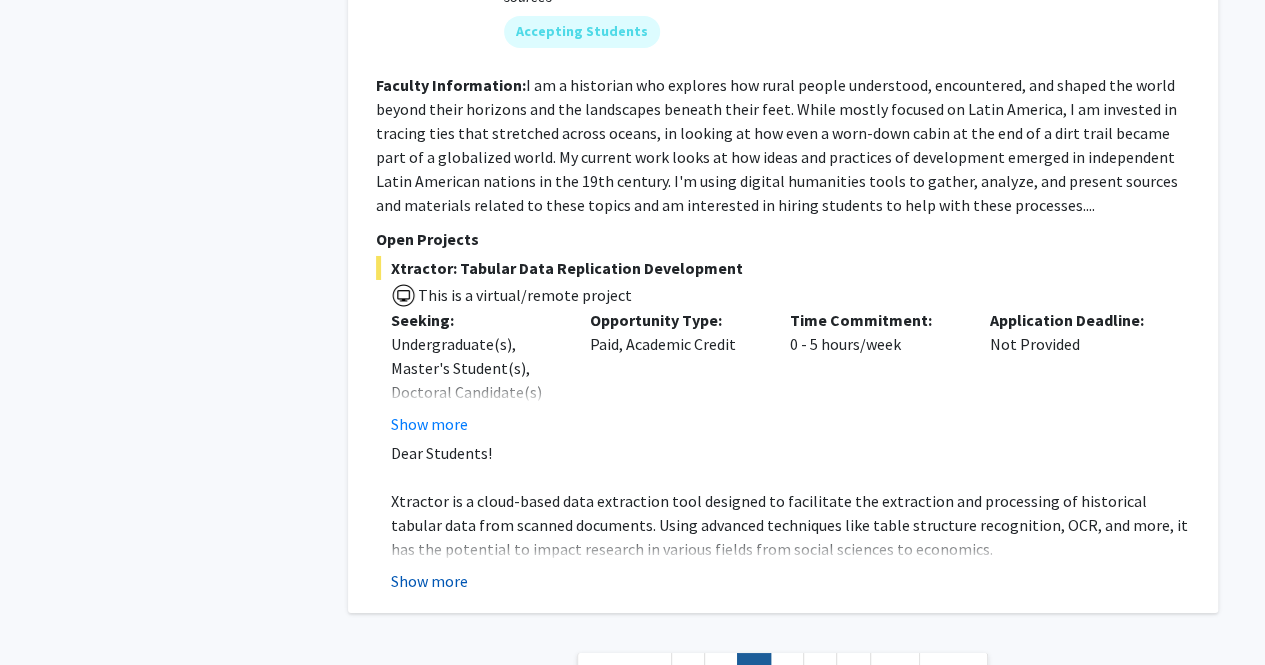 click on "Show more" 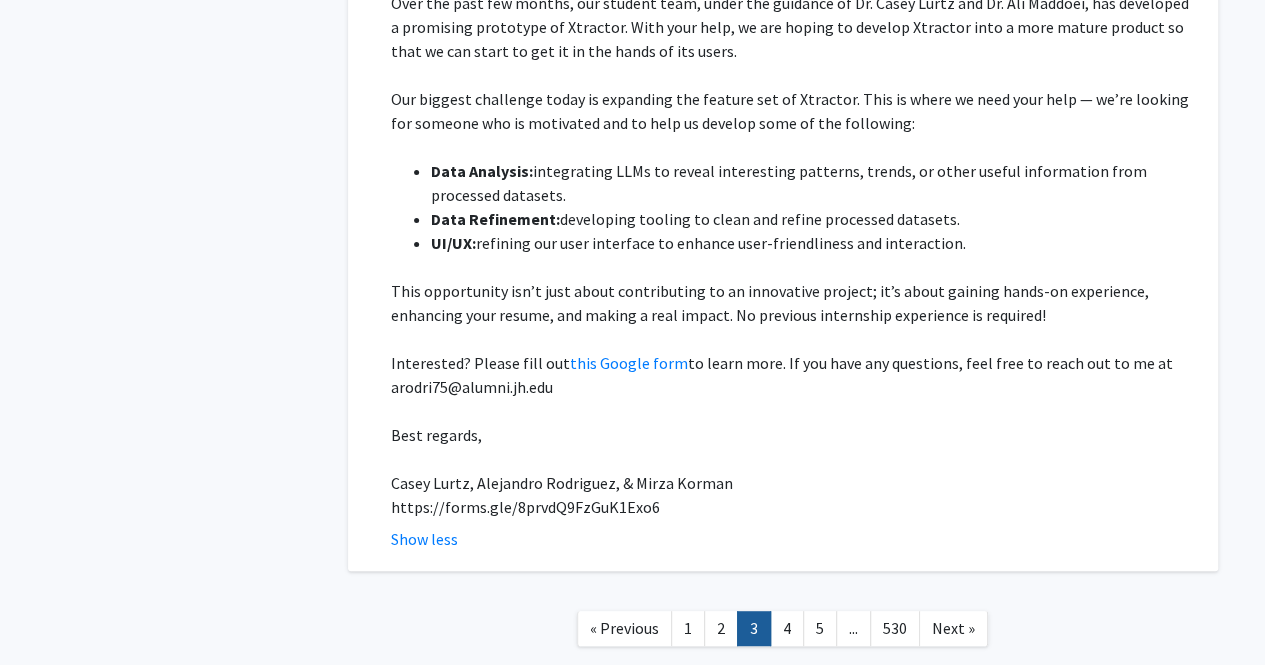 scroll, scrollTop: 7825, scrollLeft: 0, axis: vertical 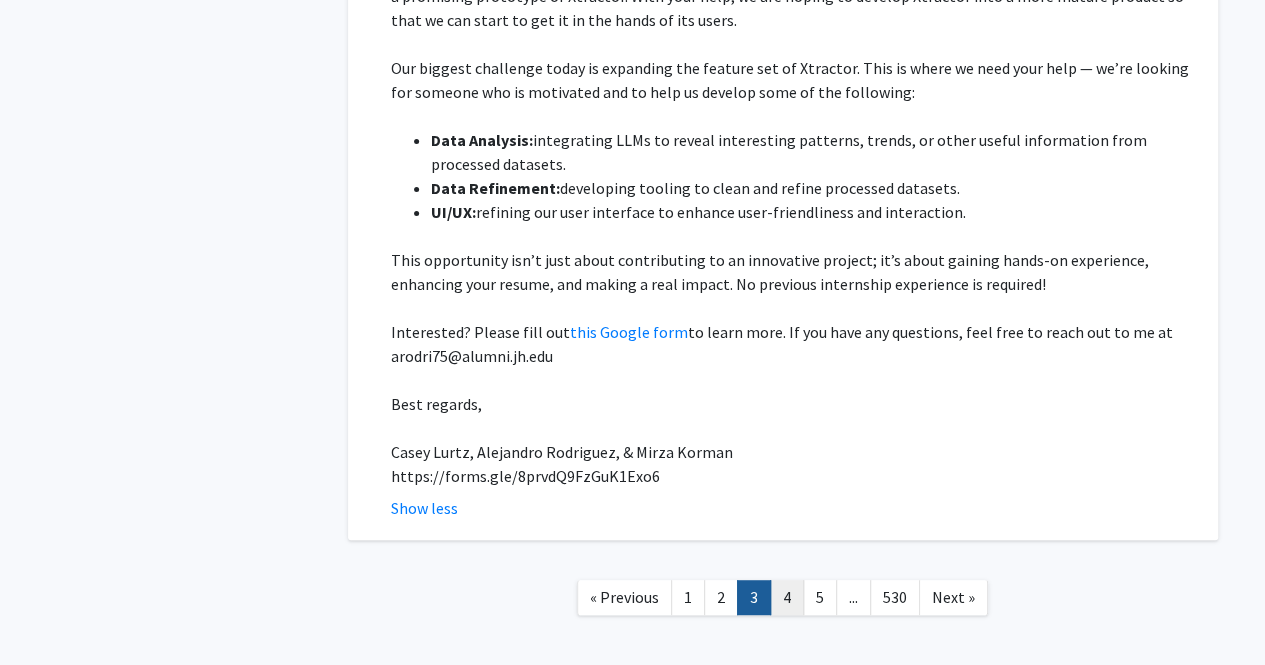 click on "4" 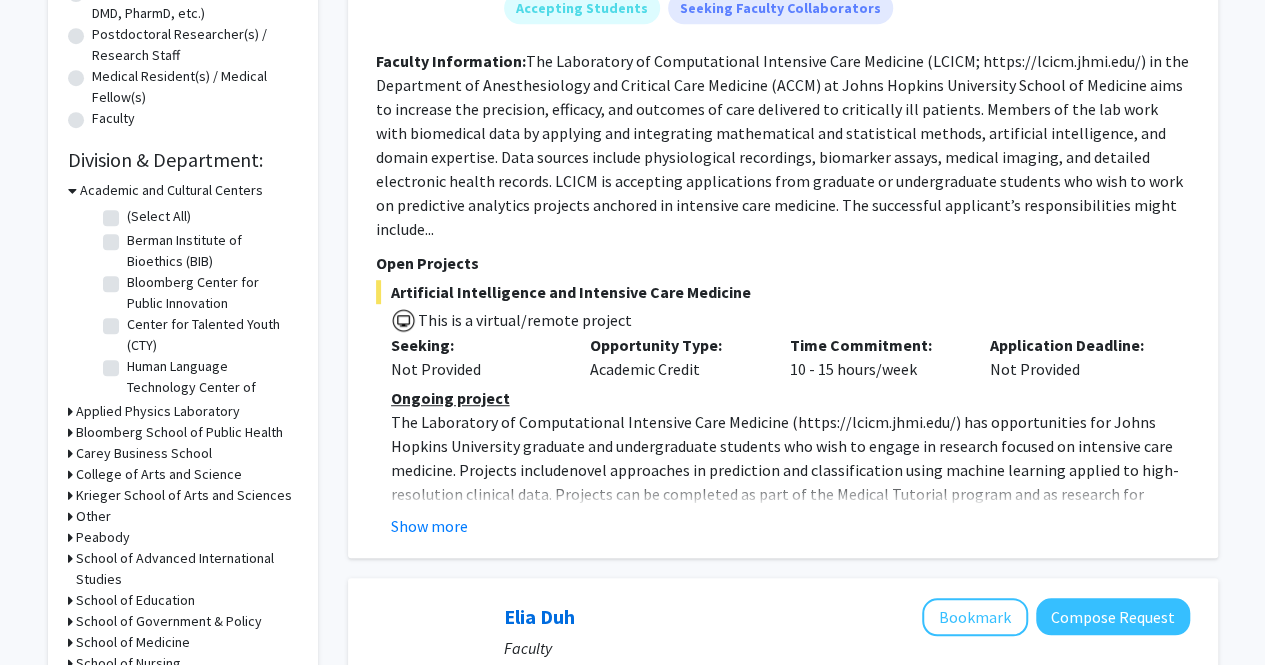 scroll, scrollTop: 500, scrollLeft: 0, axis: vertical 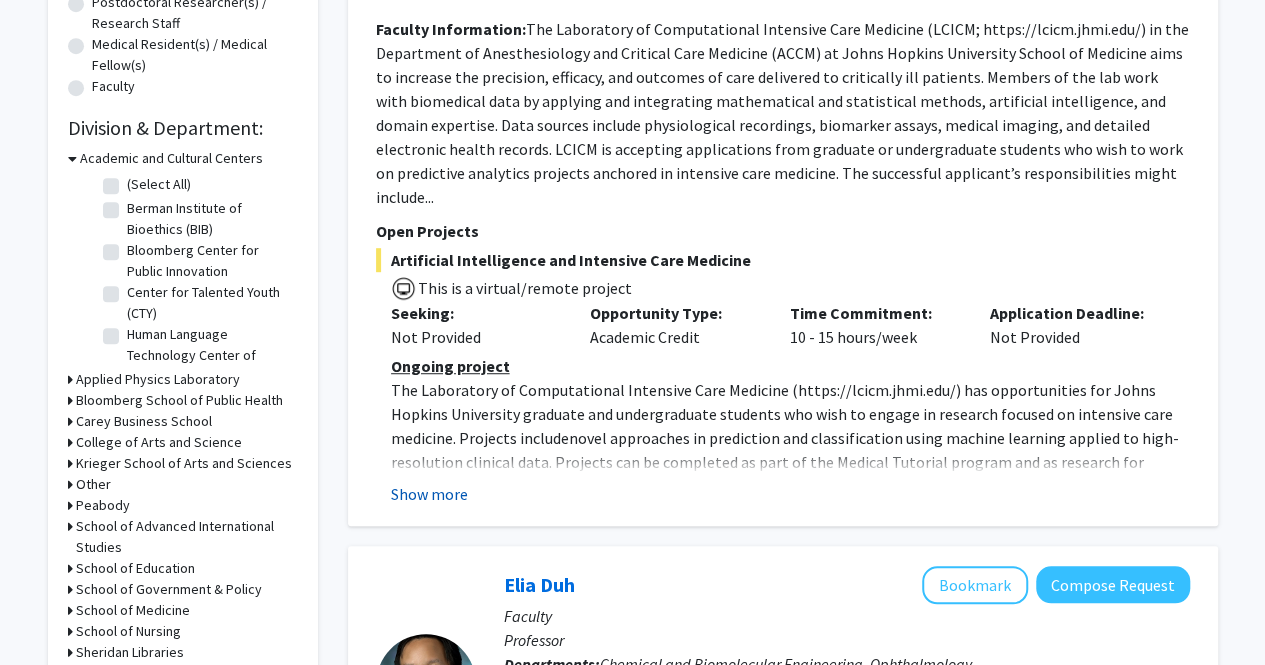 click on "Show more" 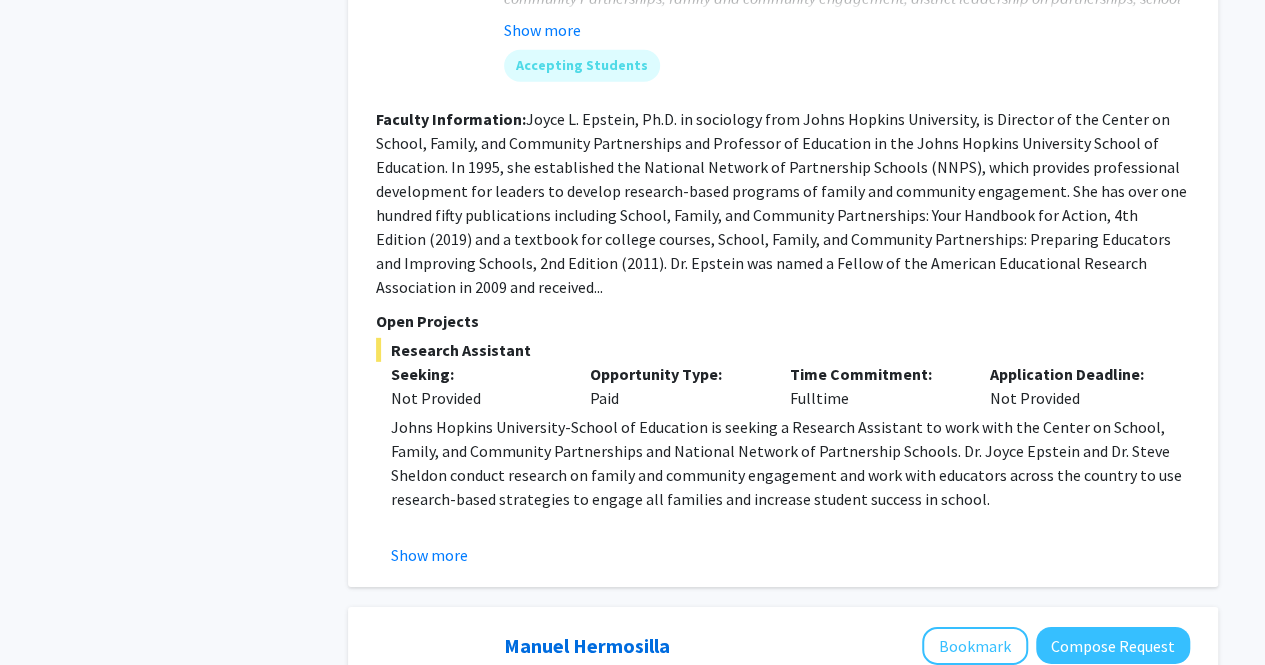 scroll, scrollTop: 2900, scrollLeft: 0, axis: vertical 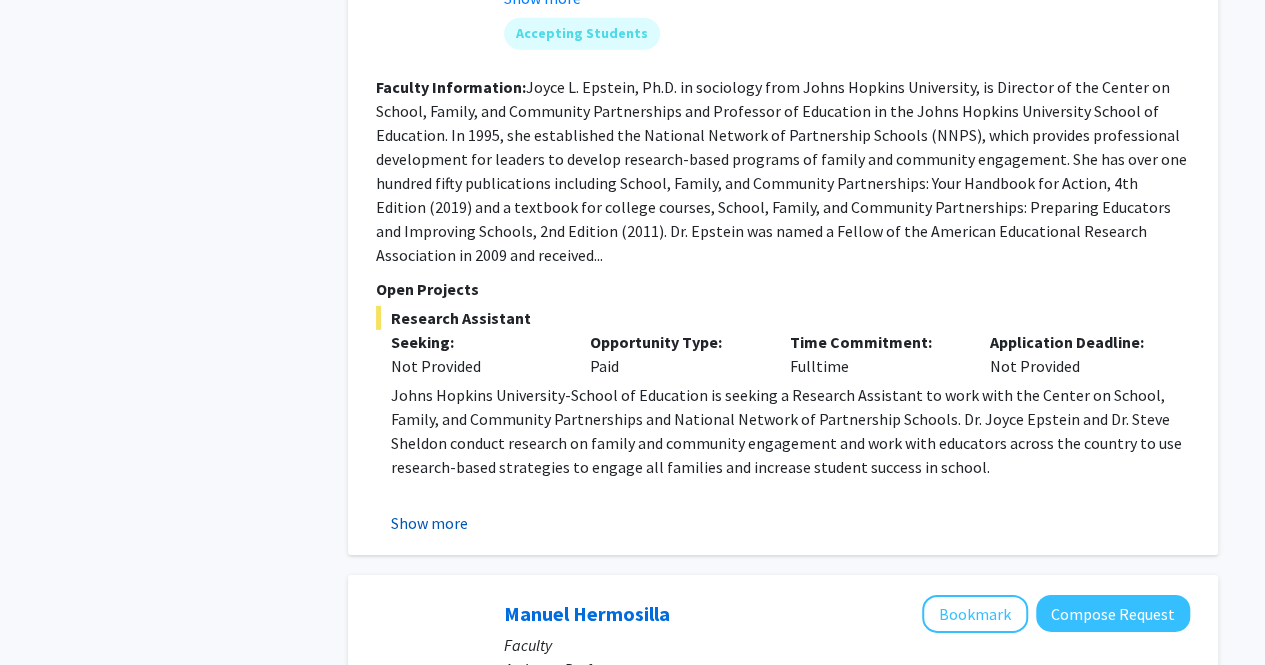 click on "Show more" 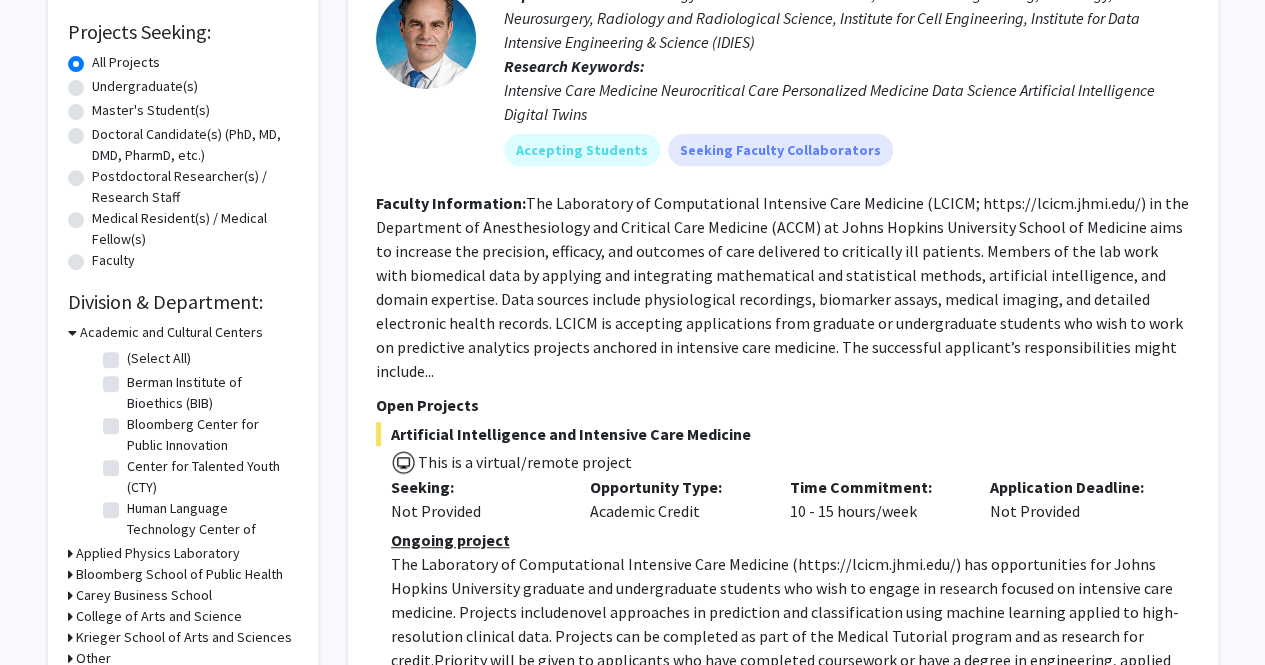 scroll, scrollTop: 0, scrollLeft: 0, axis: both 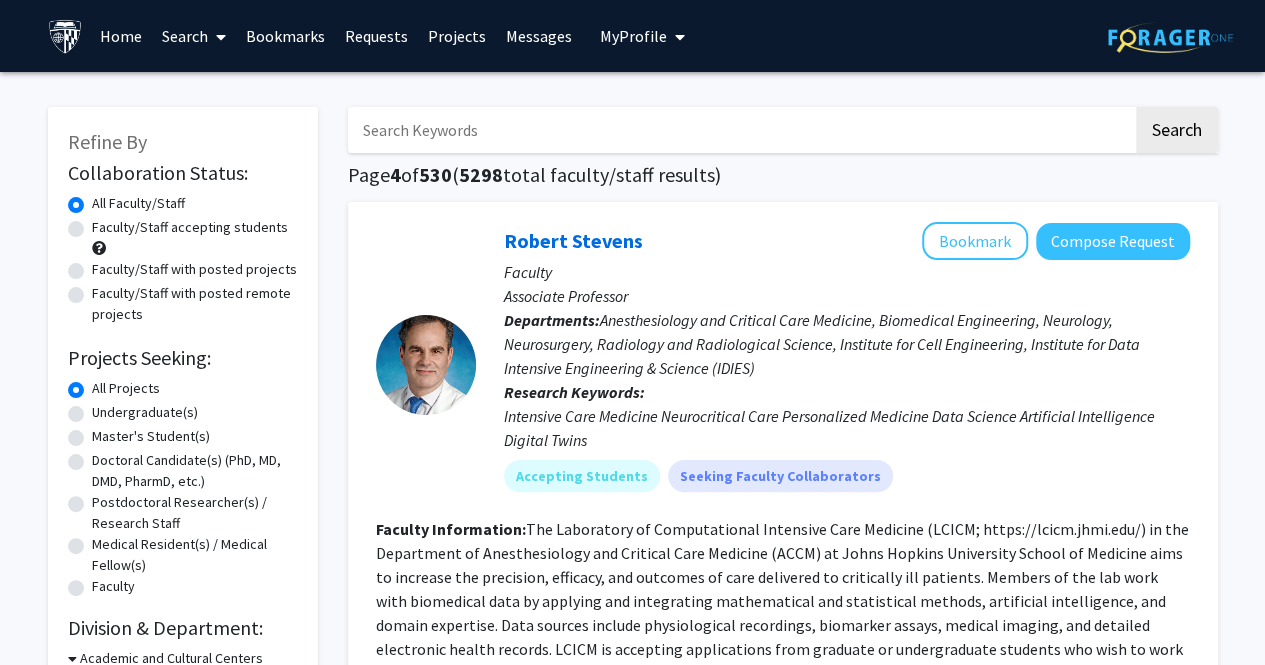 click at bounding box center [740, 130] 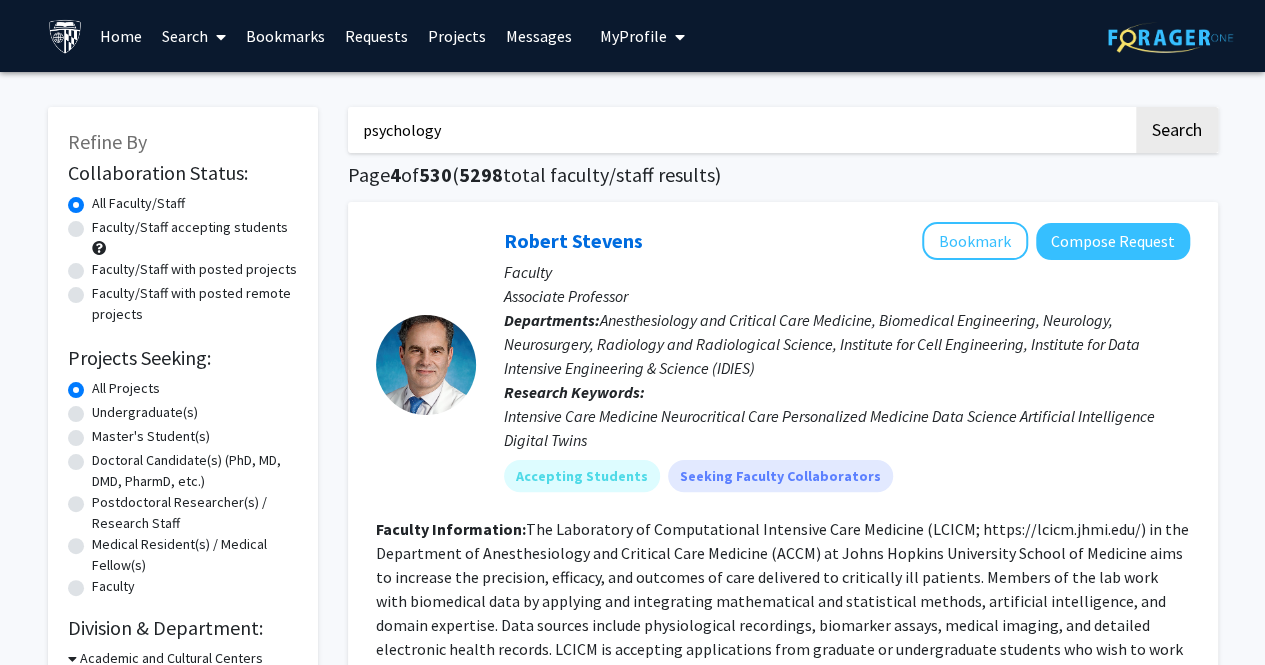 click on "Search" 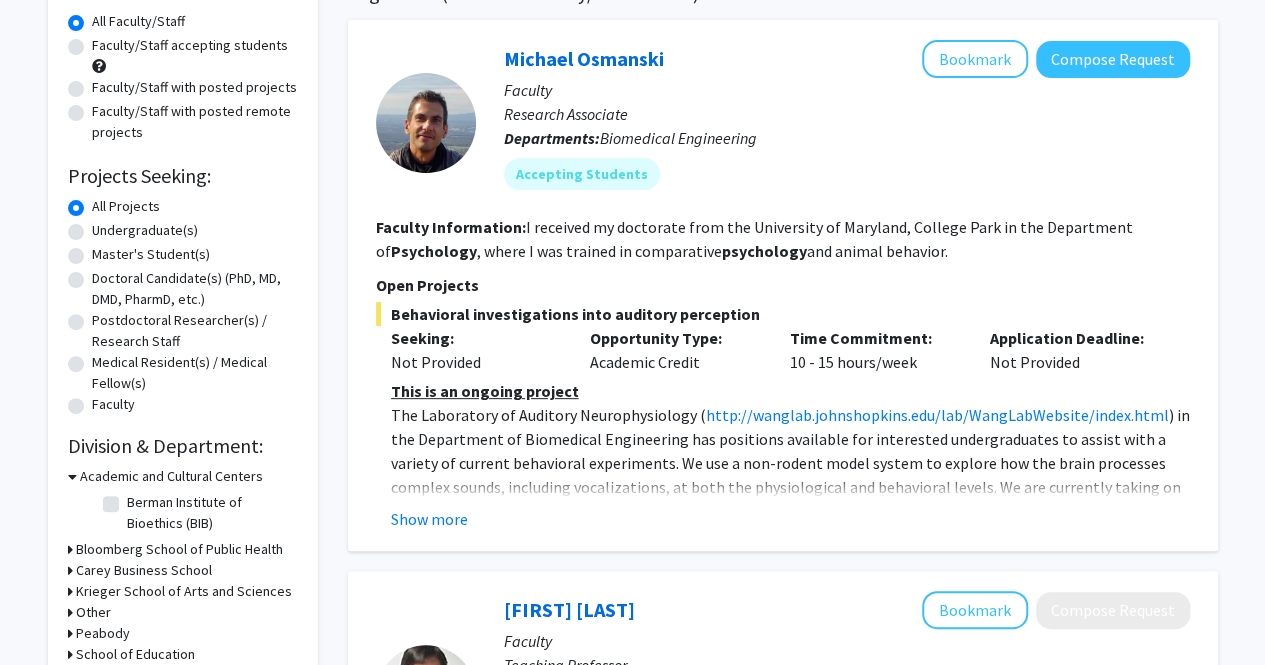 scroll, scrollTop: 200, scrollLeft: 0, axis: vertical 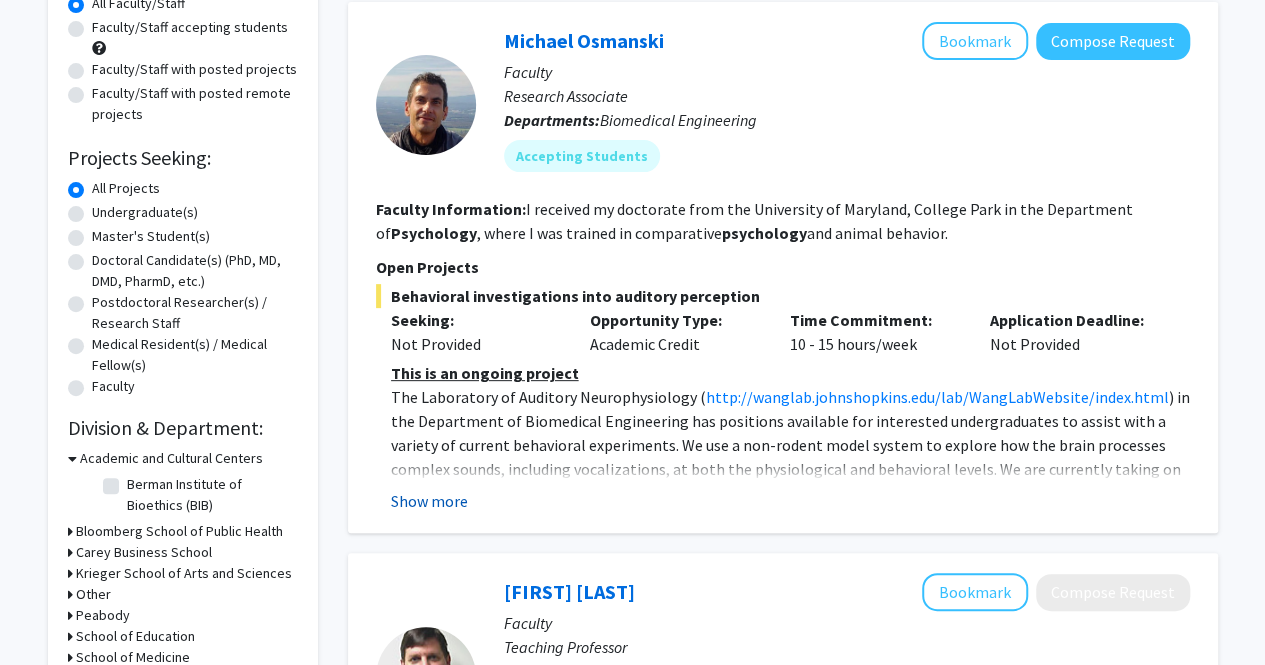 click on "Show more" 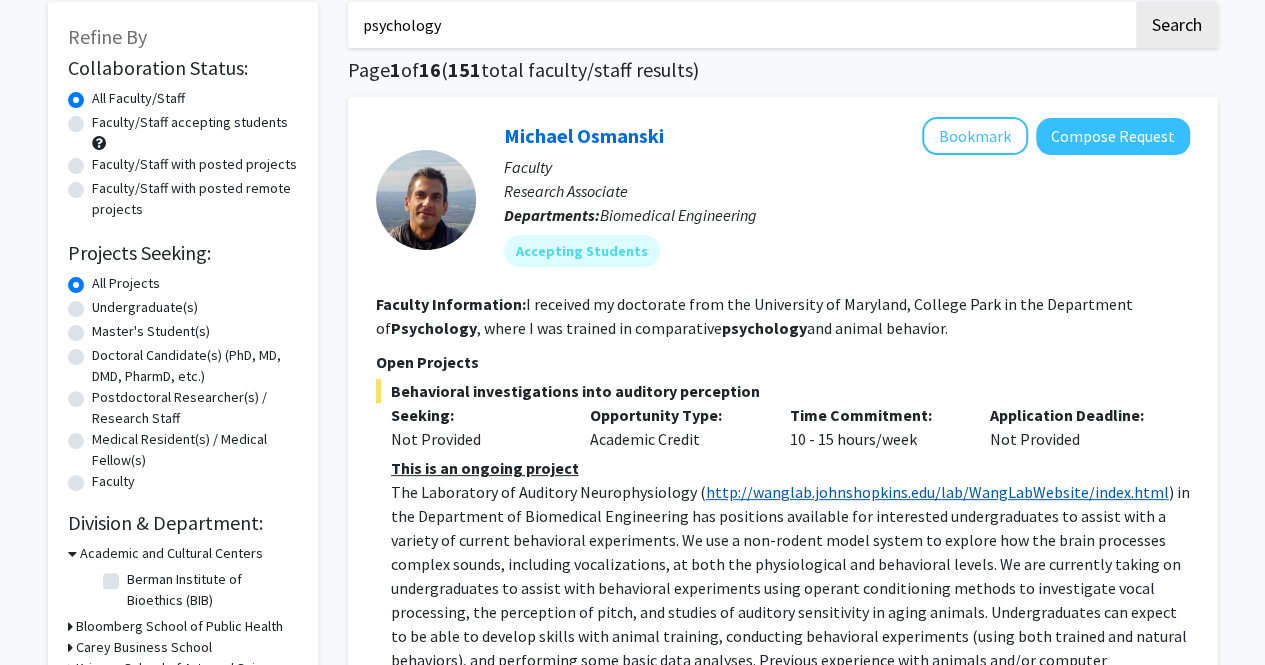 scroll, scrollTop: 0, scrollLeft: 0, axis: both 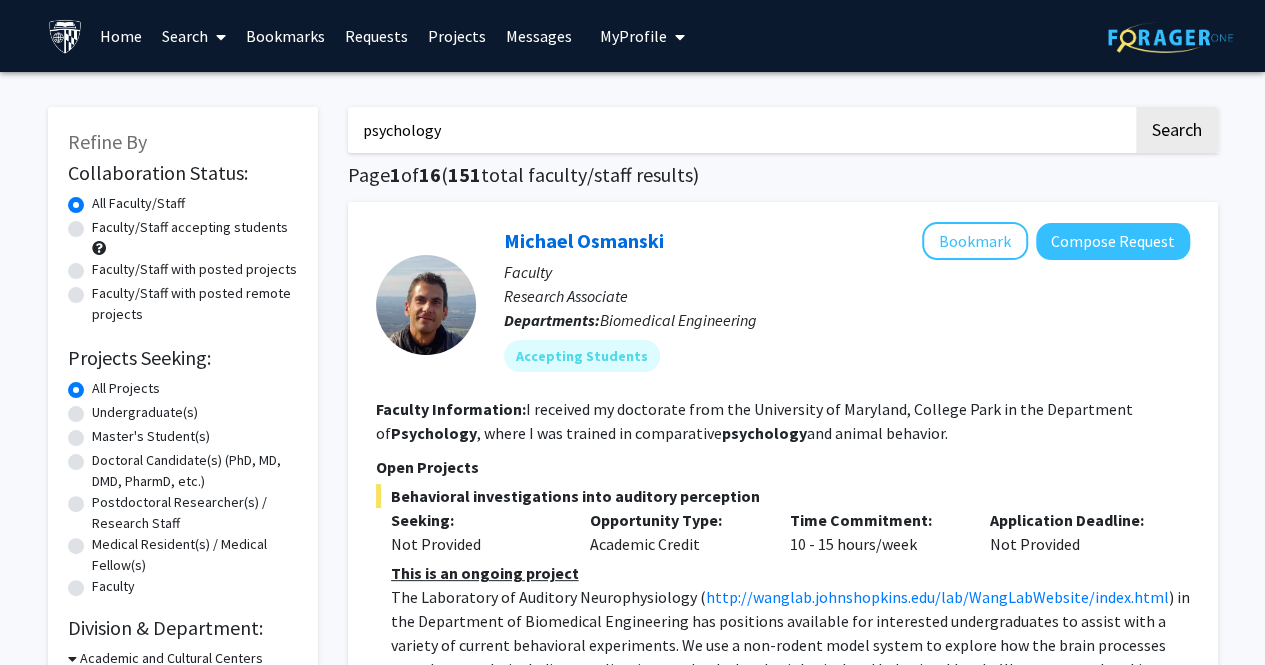 drag, startPoint x: 438, startPoint y: 137, endPoint x: 356, endPoint y: 146, distance: 82.492424 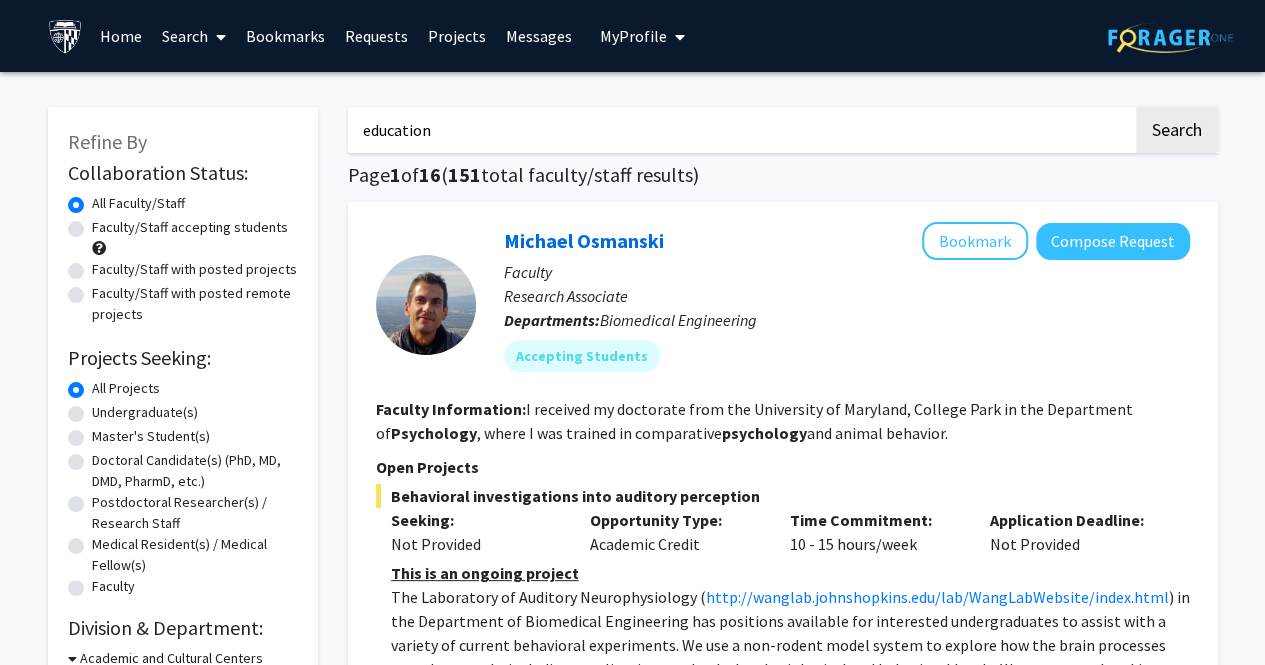 type on "education" 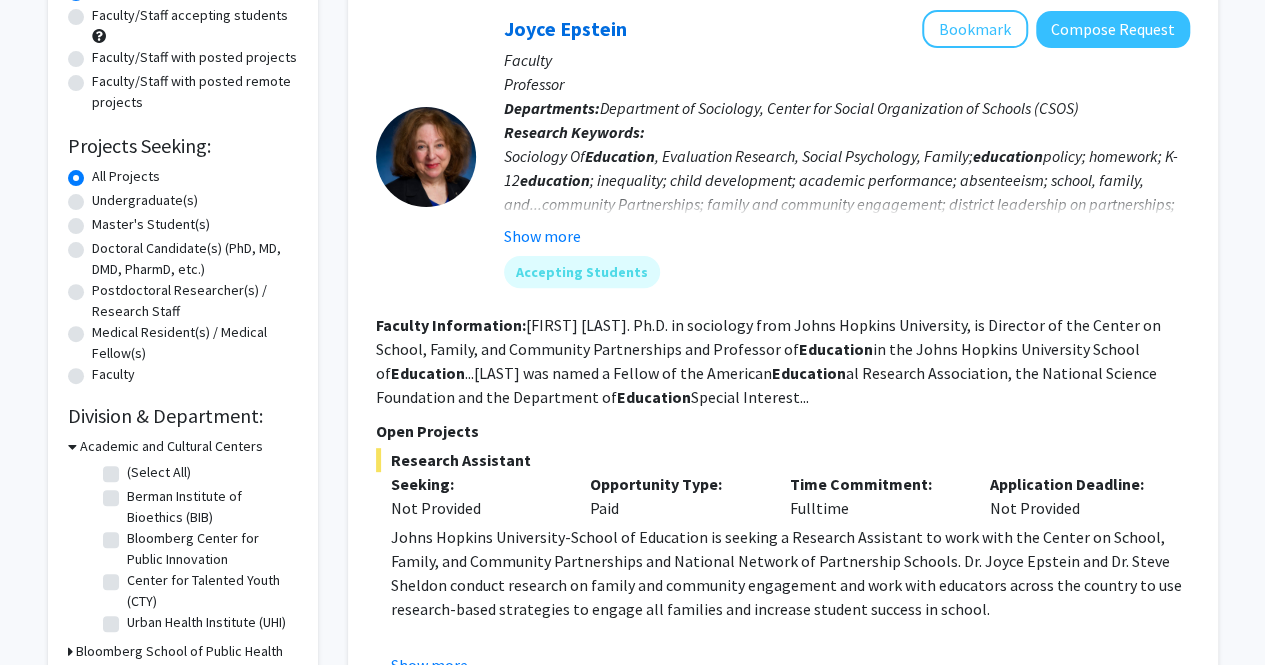 scroll, scrollTop: 200, scrollLeft: 0, axis: vertical 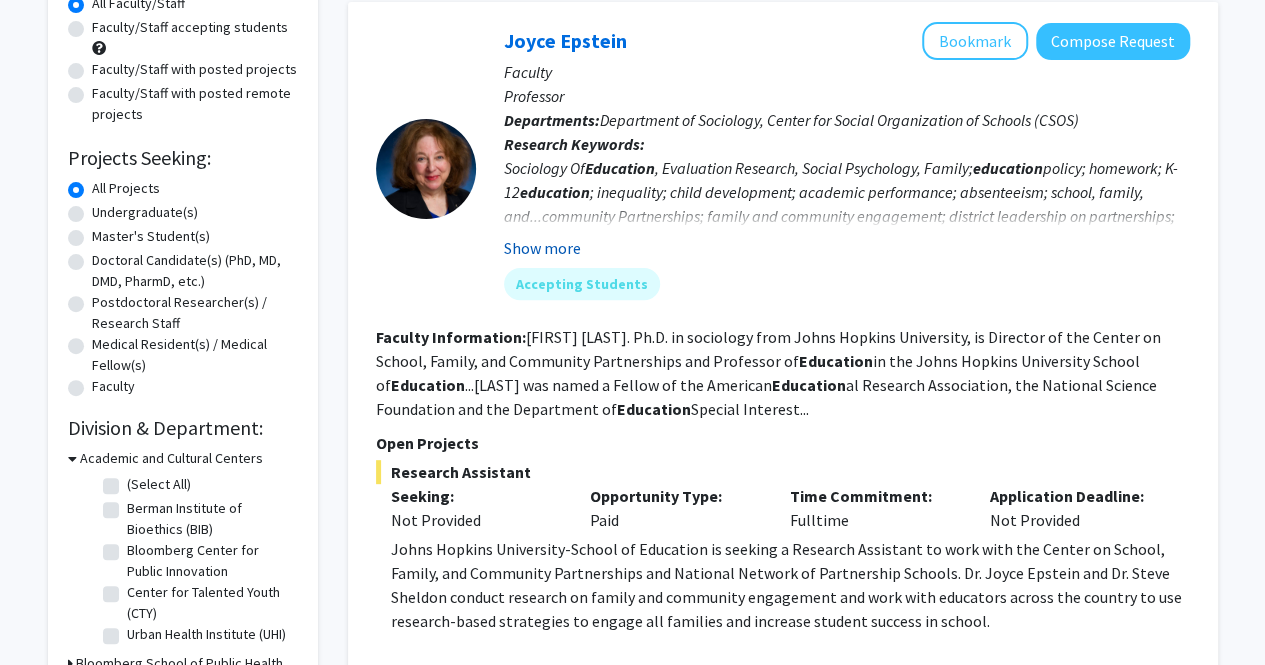click on "Show more" 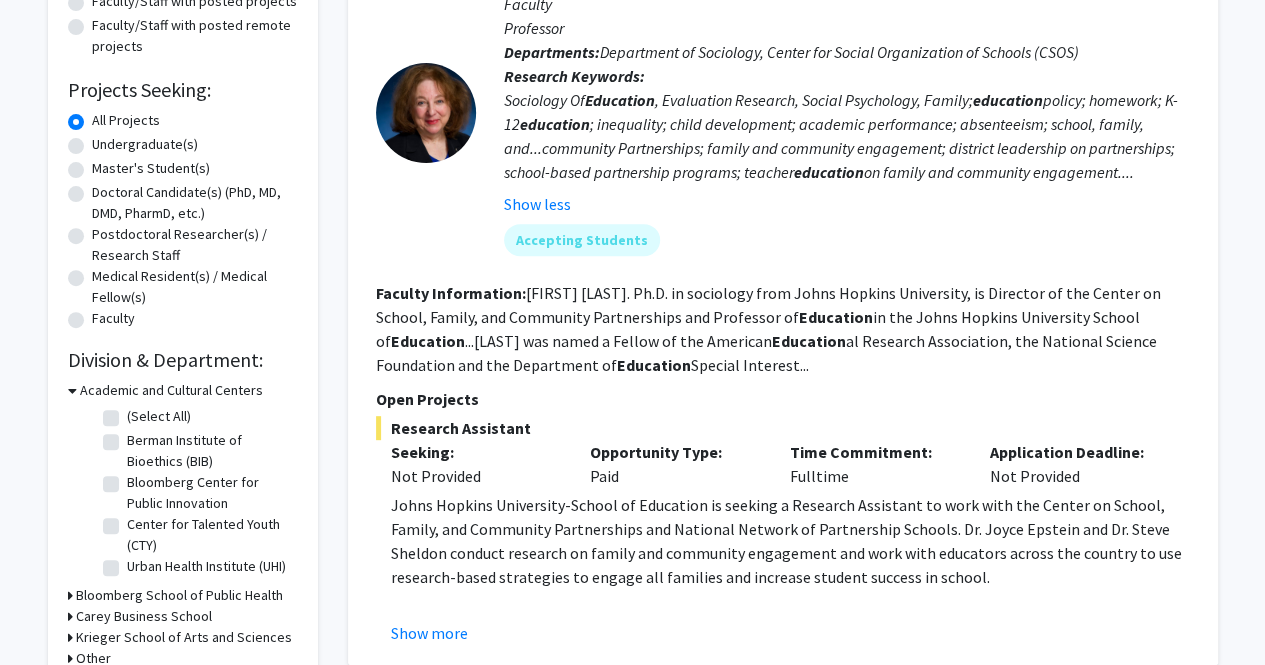 scroll, scrollTop: 300, scrollLeft: 0, axis: vertical 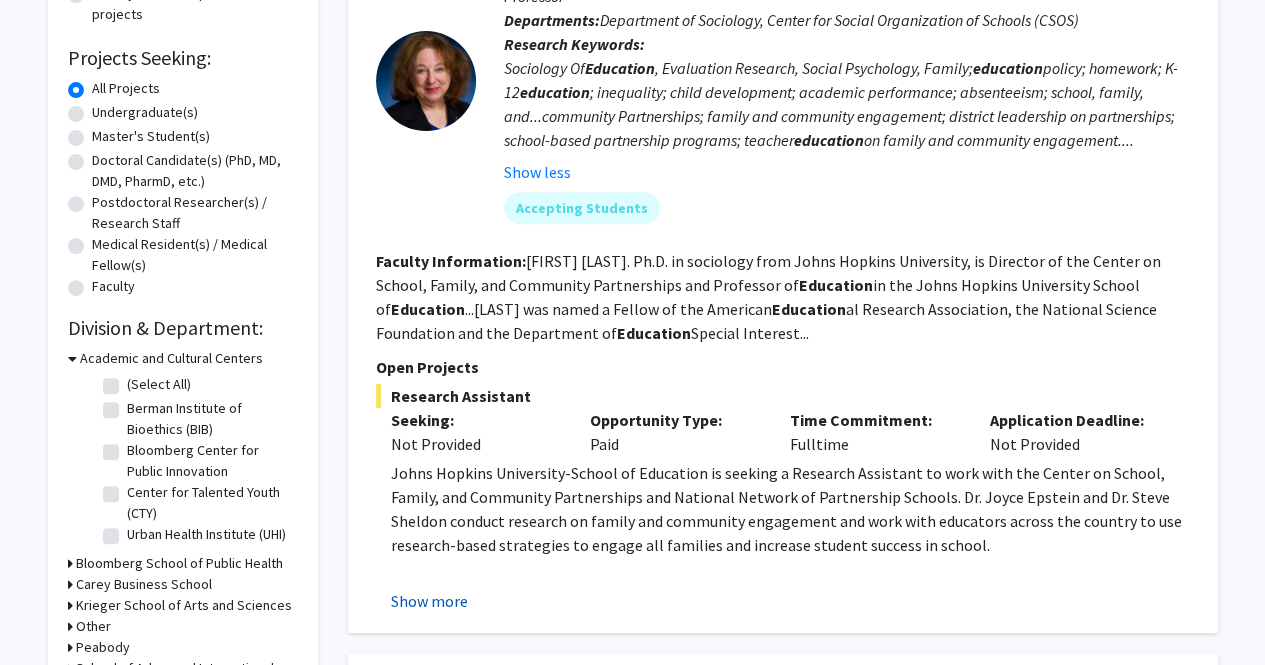 click on "Show more" 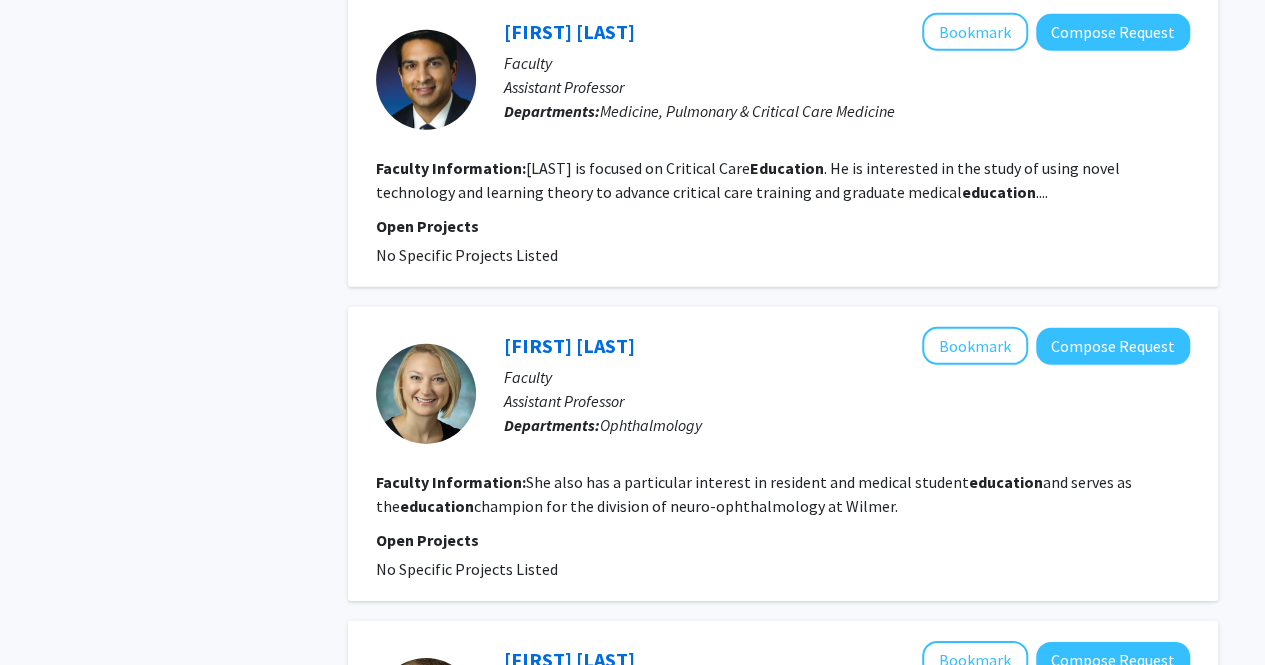 scroll, scrollTop: 3000, scrollLeft: 0, axis: vertical 